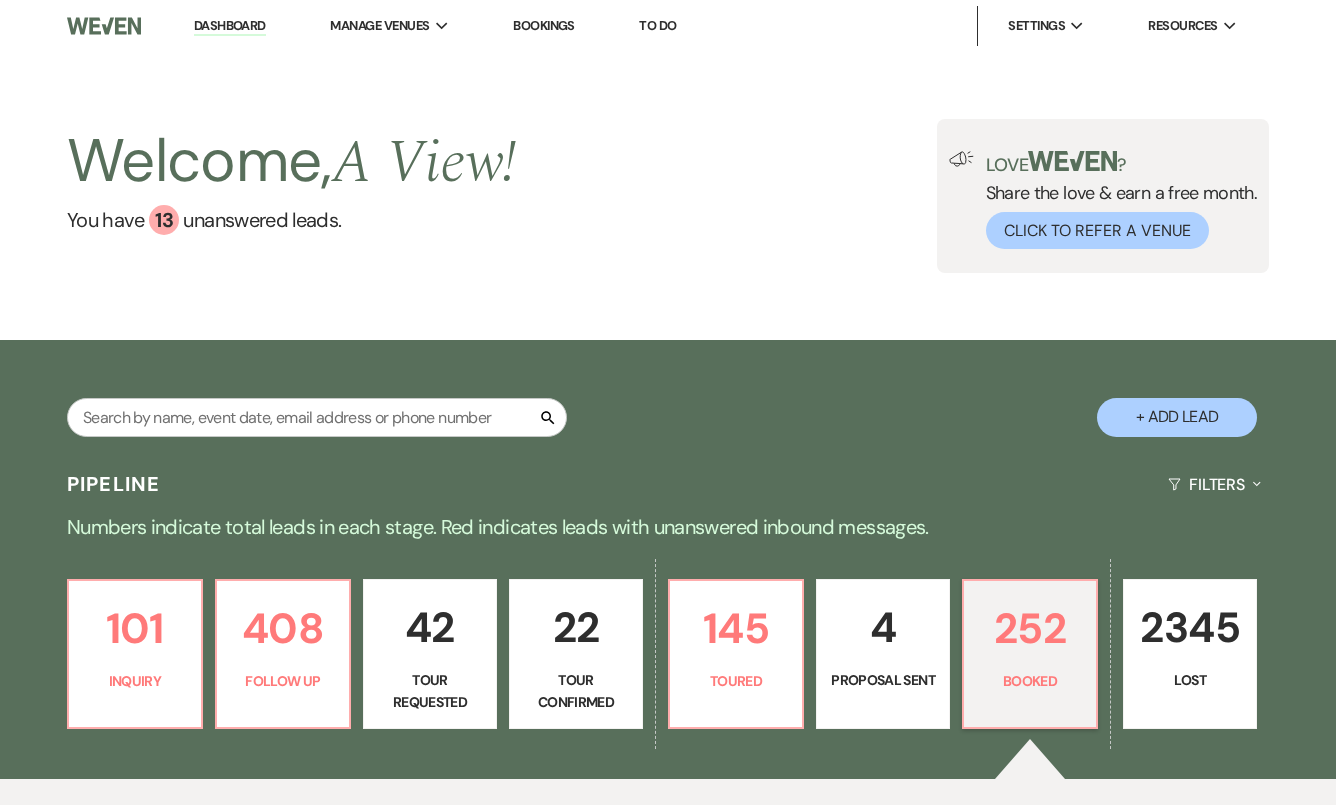 scroll, scrollTop: 0, scrollLeft: 0, axis: both 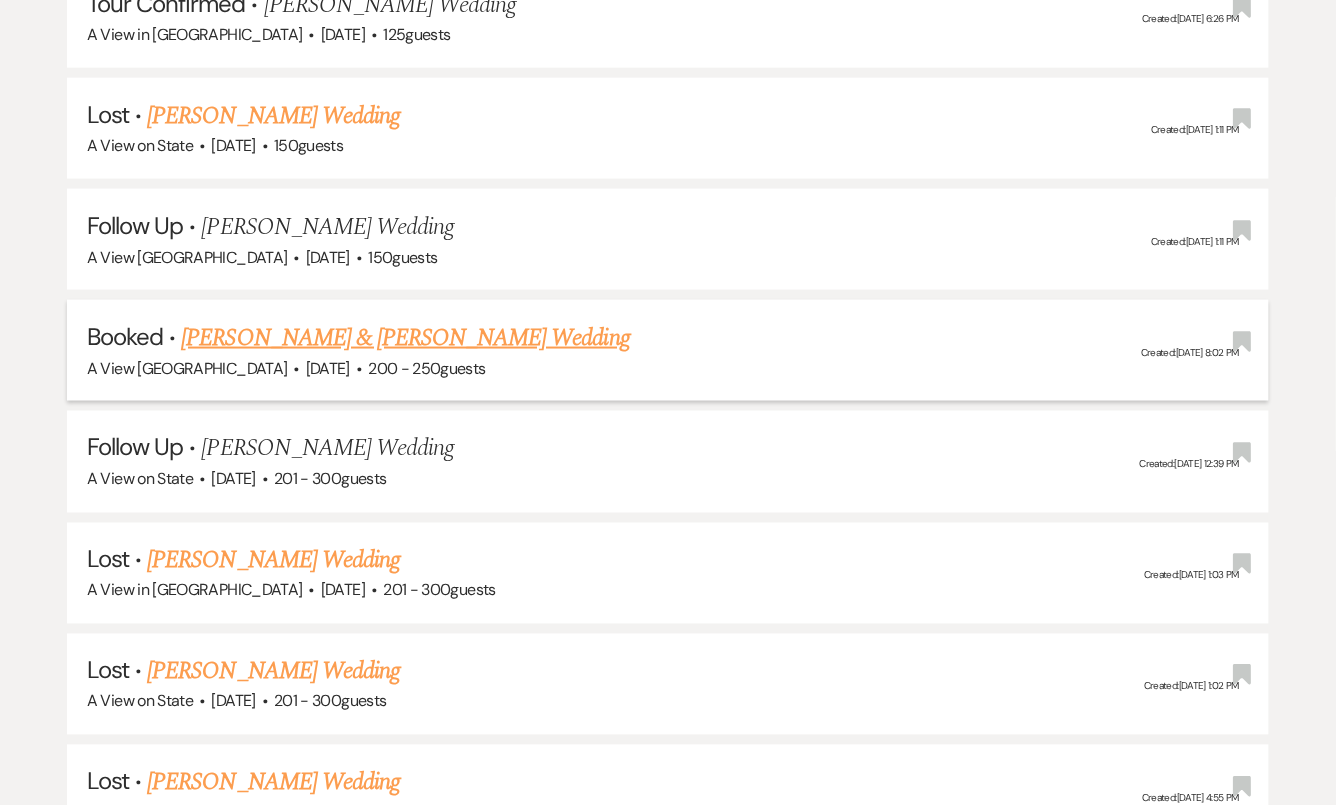 type on "[PERSON_NAME]" 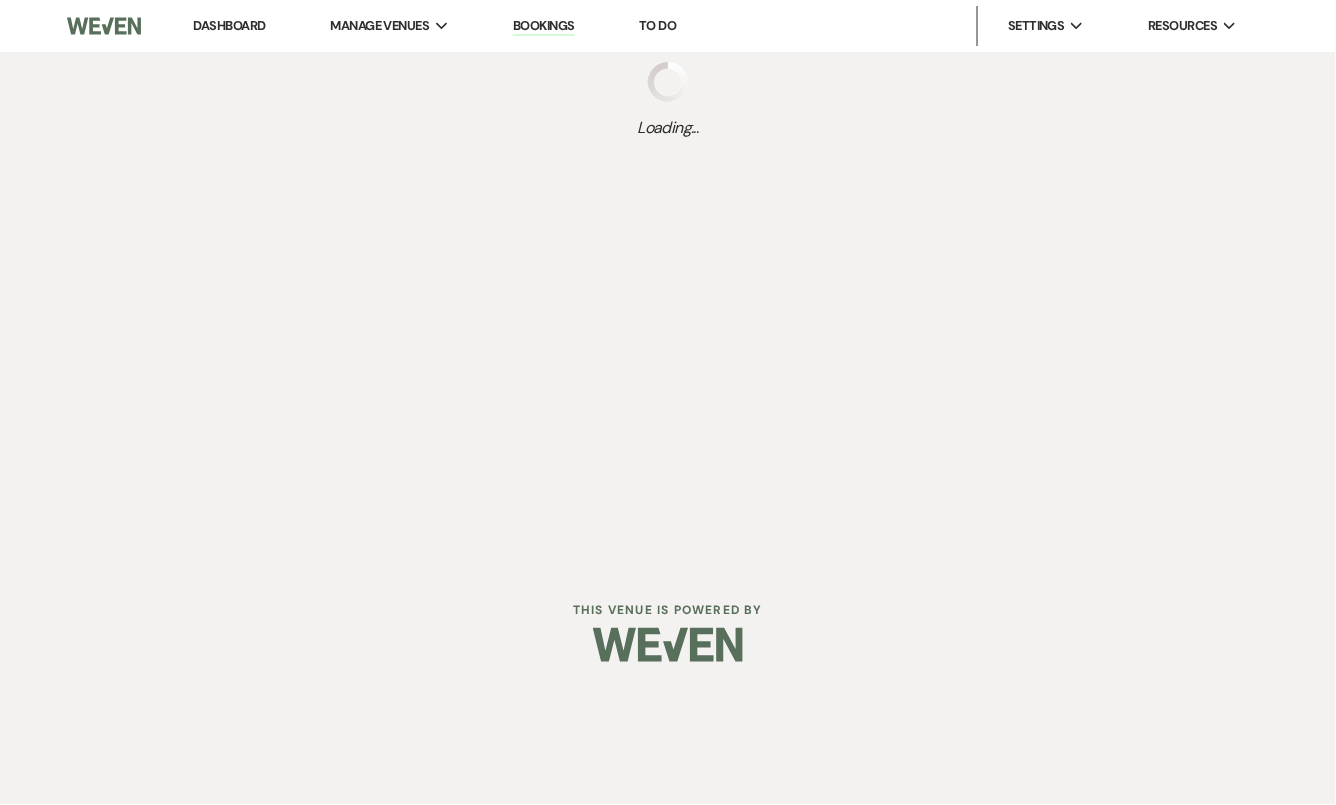 scroll, scrollTop: 0, scrollLeft: 0, axis: both 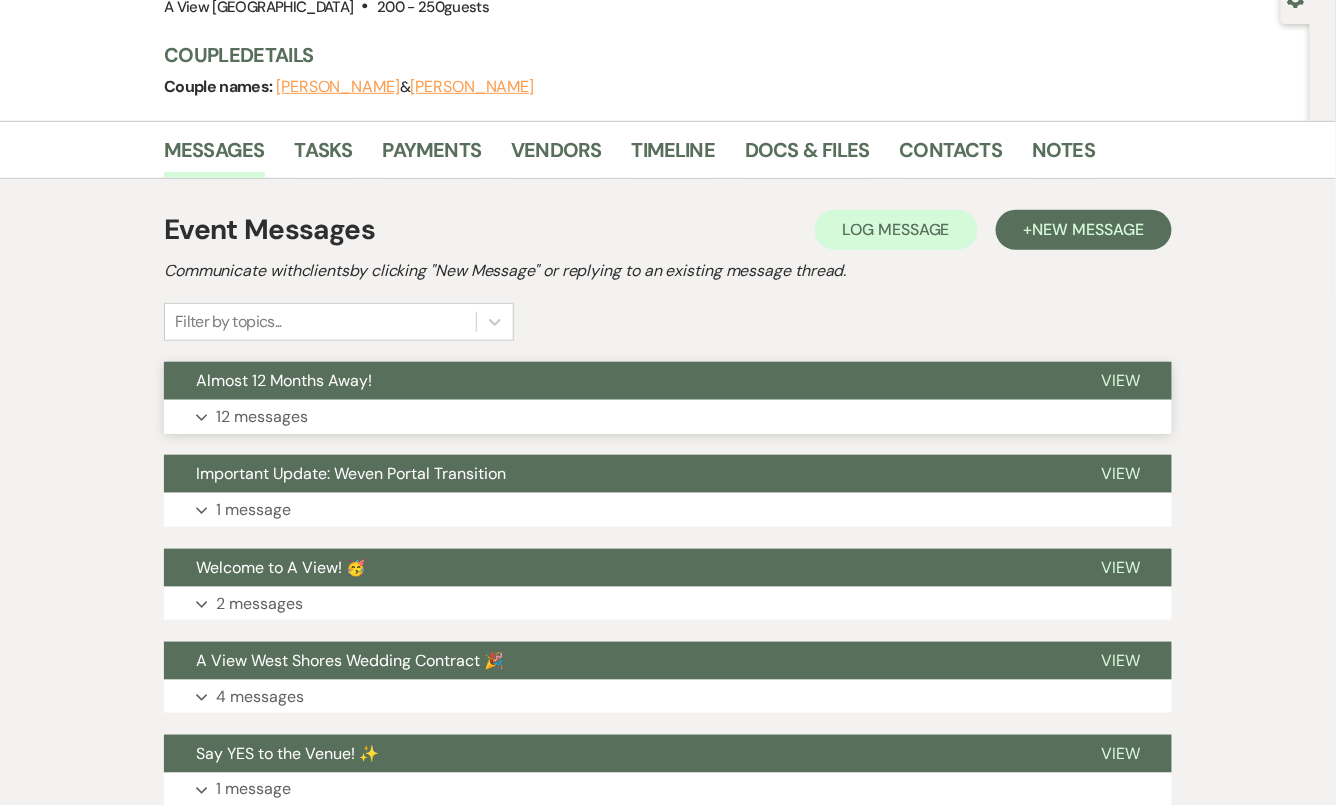 click on "Almost 12 Months Away!" at bounding box center (616, 381) 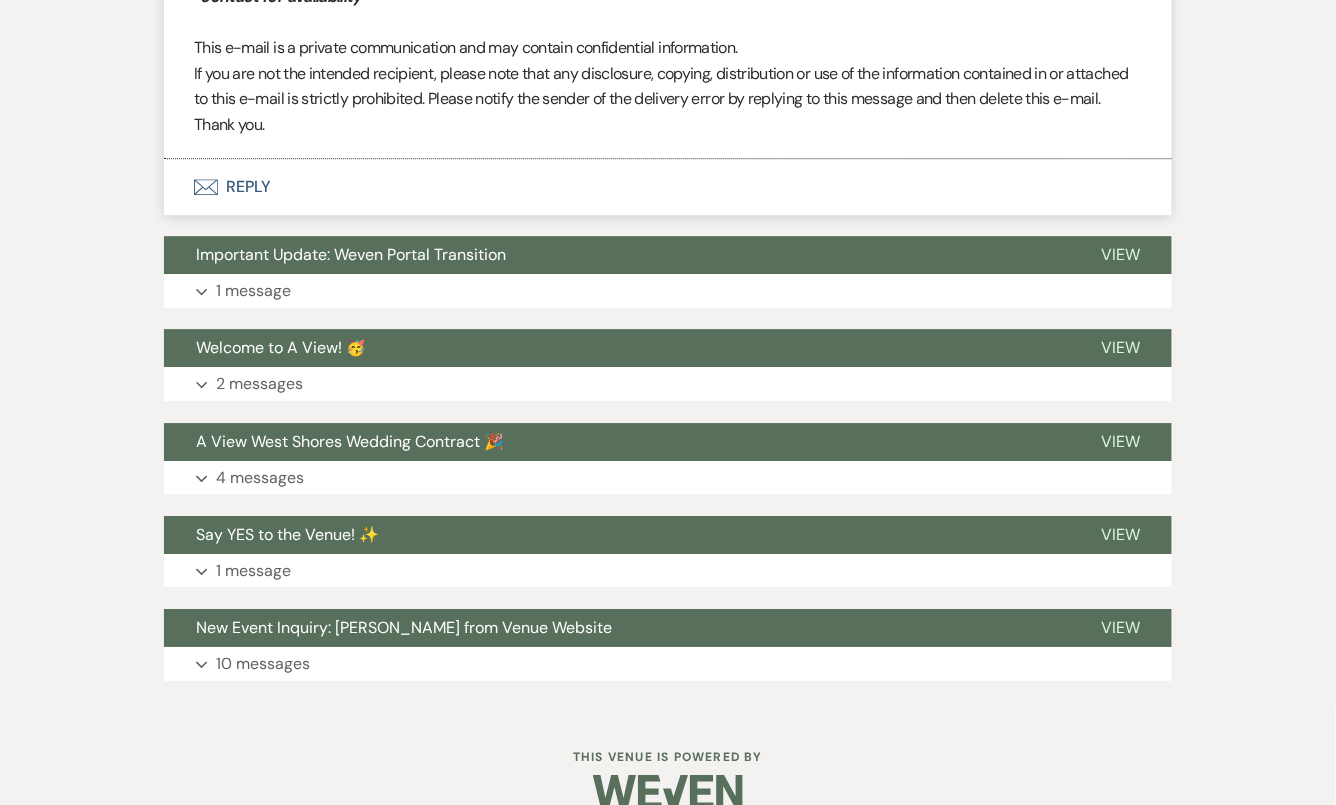 scroll, scrollTop: 6976, scrollLeft: 0, axis: vertical 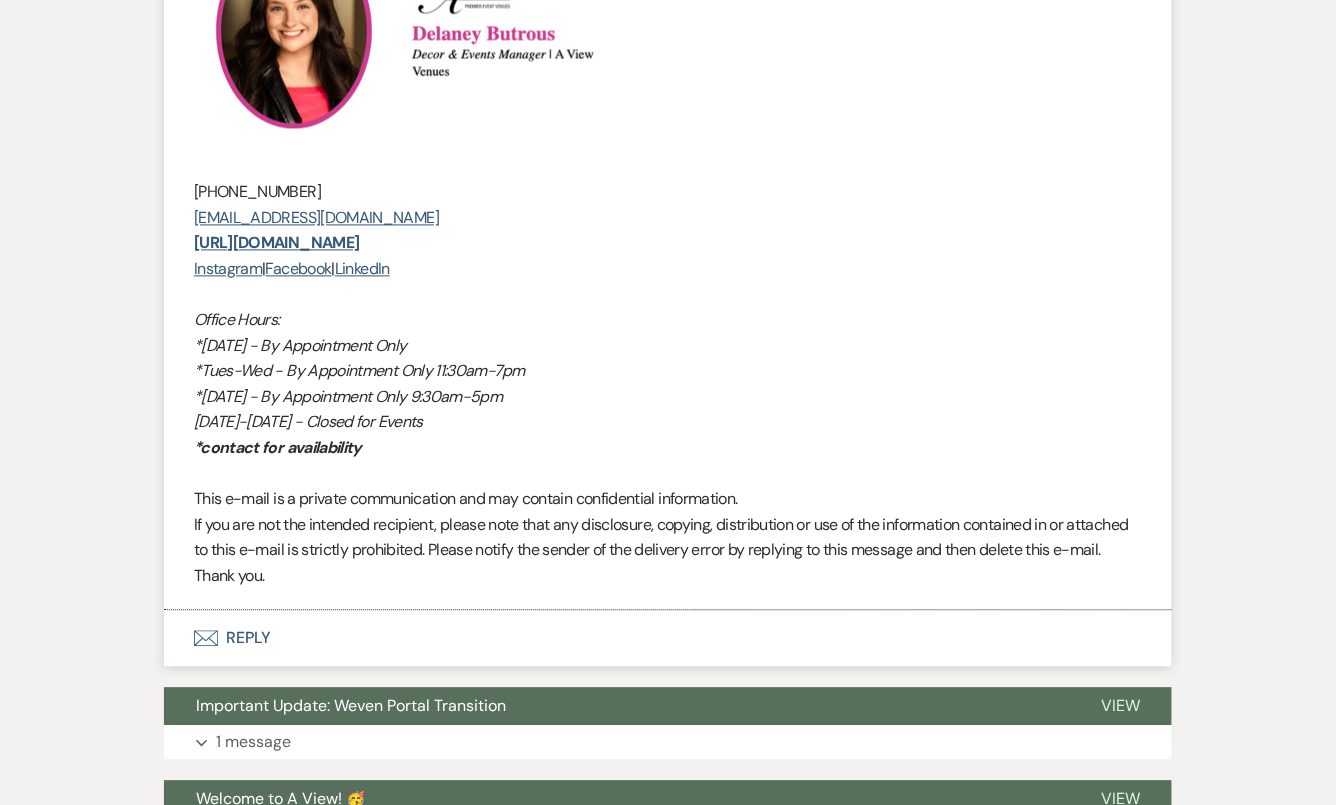 click on "Envelope Reply" at bounding box center [668, 639] 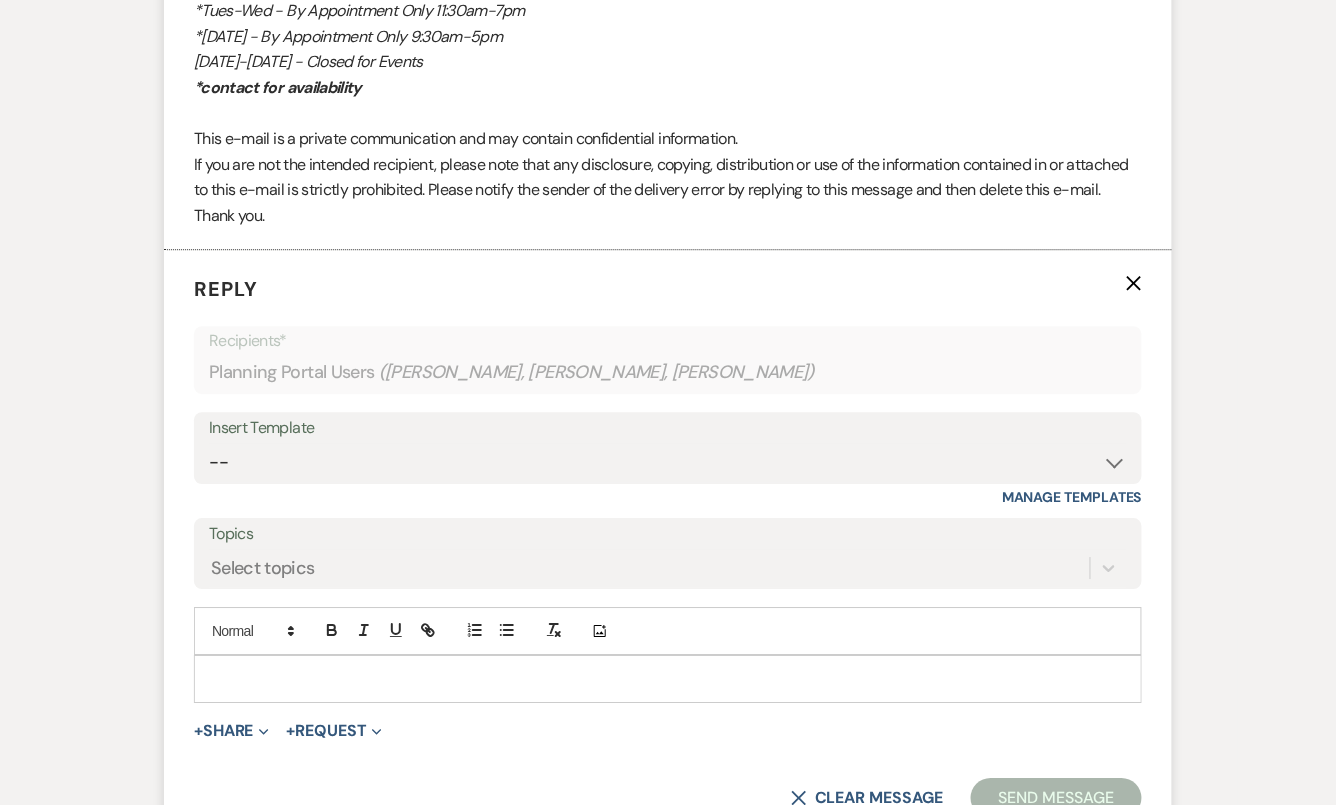 scroll, scrollTop: 7357, scrollLeft: 0, axis: vertical 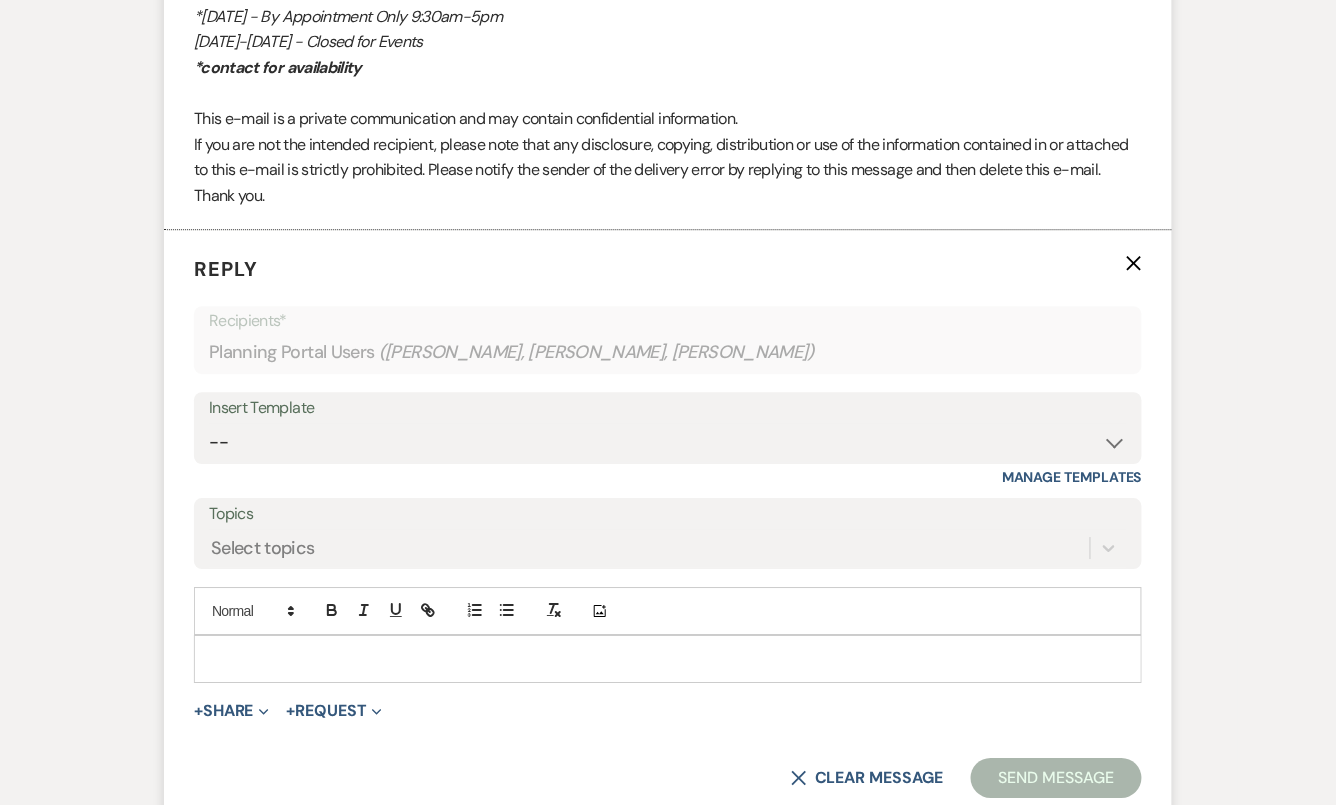 click at bounding box center [668, 659] 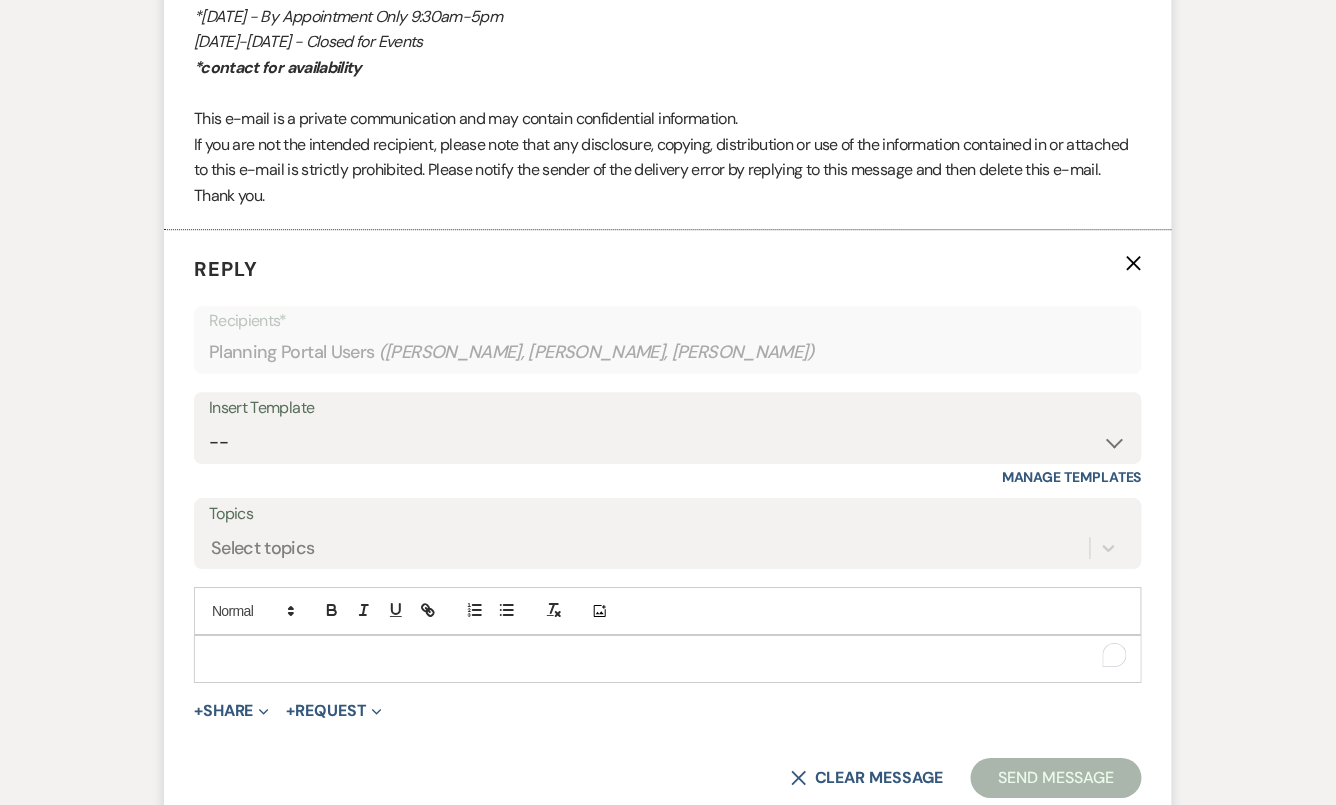 type 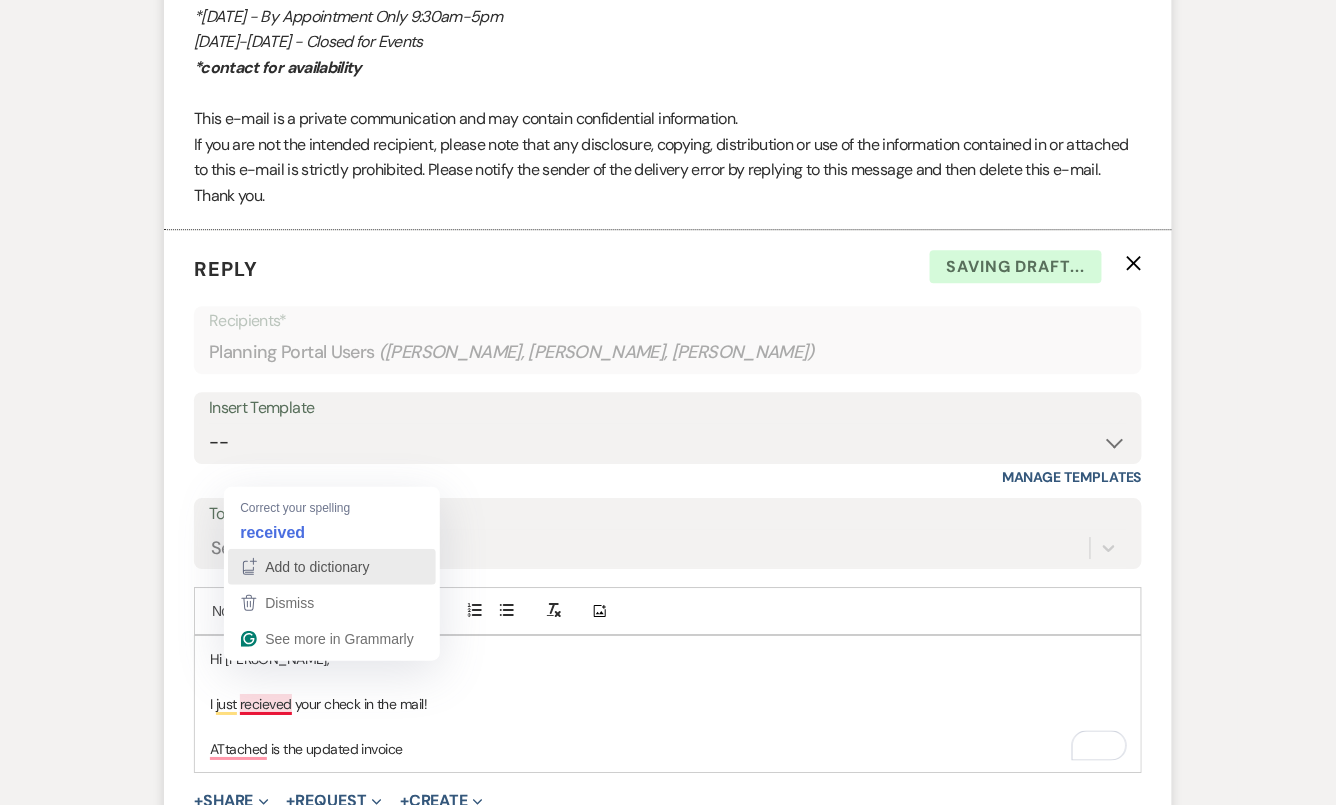 click on "Add to dictionary" at bounding box center (315, 567) 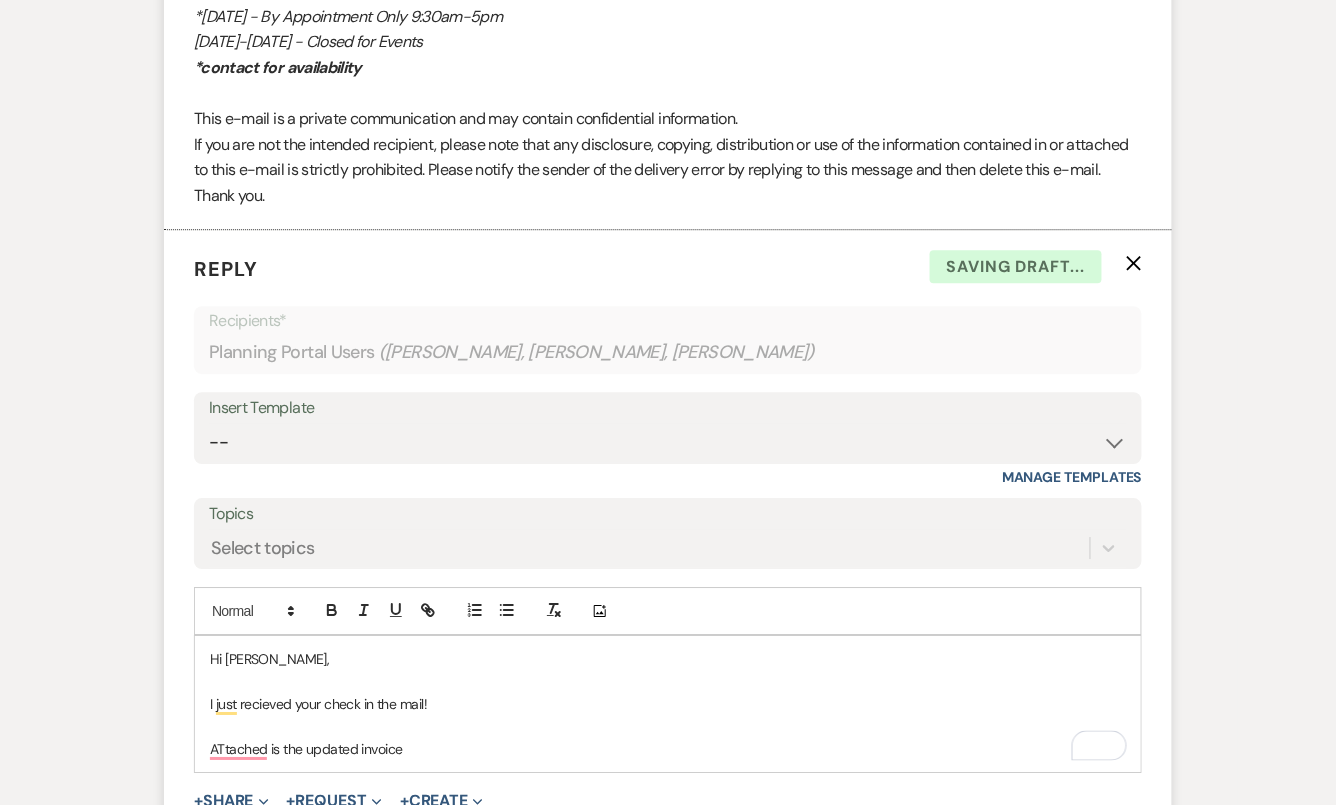 click on "ATtached is the updated invoice" at bounding box center (668, 749) 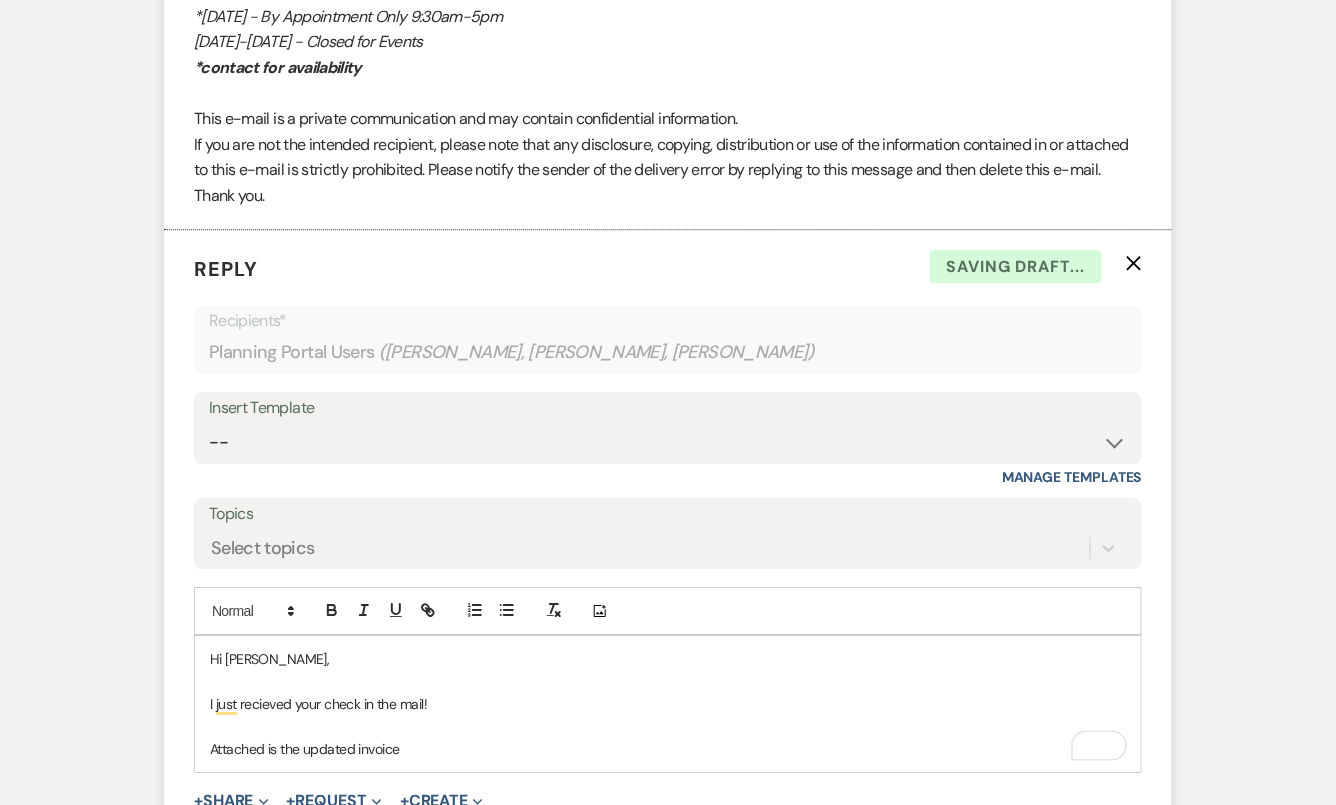 click on "Attached is the updated invoice" at bounding box center (668, 749) 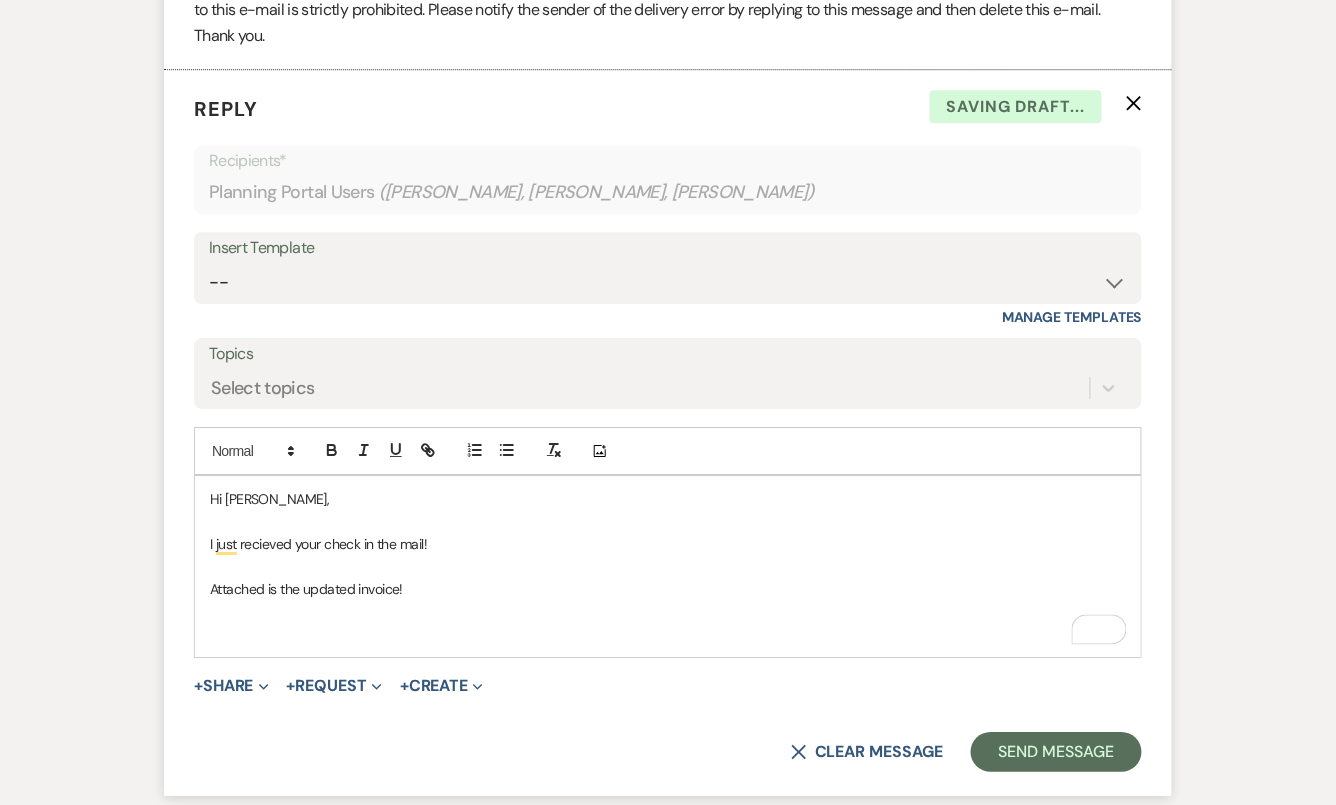 scroll, scrollTop: 7523, scrollLeft: 0, axis: vertical 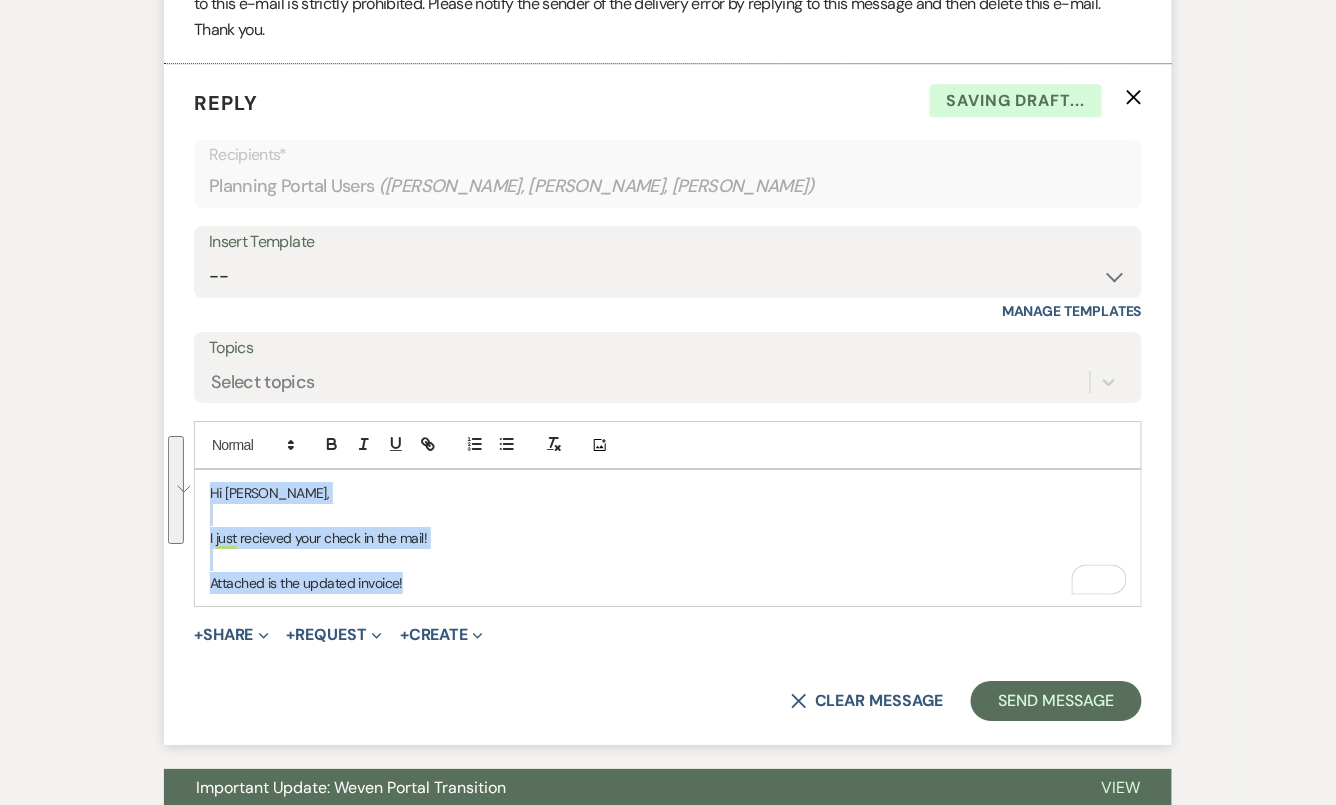 click on "Event Messages   Log Log Message +  New Message Communicate with  clients  by clicking "New Message" or replying to an existing message thread. Filter by topics... Almost 12 Months Away! Hide A View  Decor Coordinator to: Planning Portal Users Expand Info [DATE] 5:30 PM Weven Check Notification  Opened   ( 18 ) Expand Hi [PERSON_NAME] and [PERSON_NAME], I’m so excited to introduce myself — I’m [PERSON_NAME], and I’ll be your main point of contact throughout the rest of the planning process! I’ll be hosting your meetings and helping to bring your wedding vision to life.💍✨ First, a quick reminder that your  12-month payment of $3,000  is due on  [DATE] . If you'd prefer to pay by card, I’m happy to send over a payment link — just a small note that card payments include a 4%   processing fee. If you'd rather avoid that, feel free to mail a check to our  A View on State  location or schedule a drop-off in person at one of our locations — whatever is most convenient for you! , and I’d  love" at bounding box center [668, -2946] 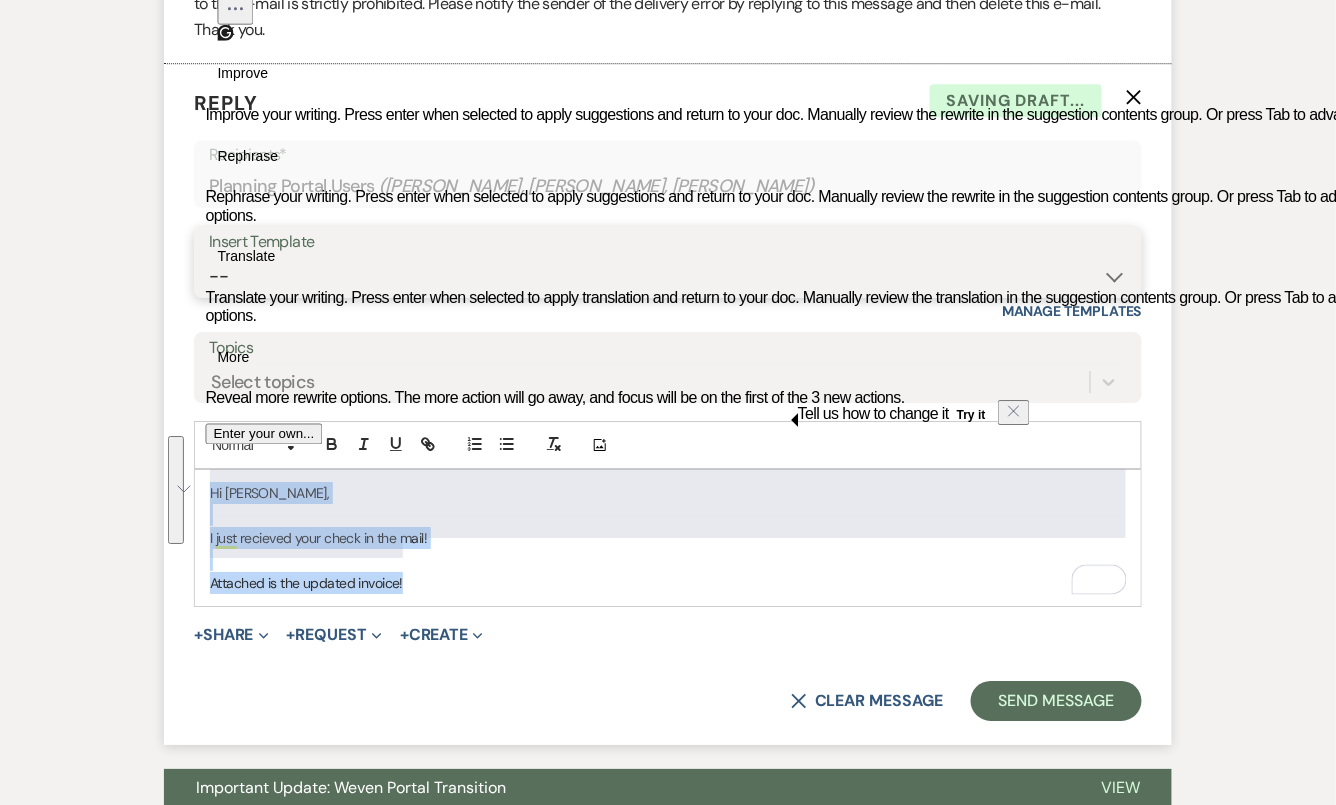 click on "-- Tour Confirmation Contract (Pre-Booked Leads) Out of office Inquiry Email All 3 Venues Inquiry Welcome Email Pharna  Initial Inquiry Follow Up Say YES to the Venue!  [PERSON_NAME] Tour Follow Up - A Special Note from A View  Brochure Download Follow Up A View on State - Drop Box 12 M Payment - PC 8 M Meeting - PC 3 M - PC Final - PC Final - PC [PERSON_NAME] Signature Del & PC  [PERSON_NAME] Signature LL Signature Lead Follow Up 2nd Lead Follow Up" at bounding box center [668, 276] 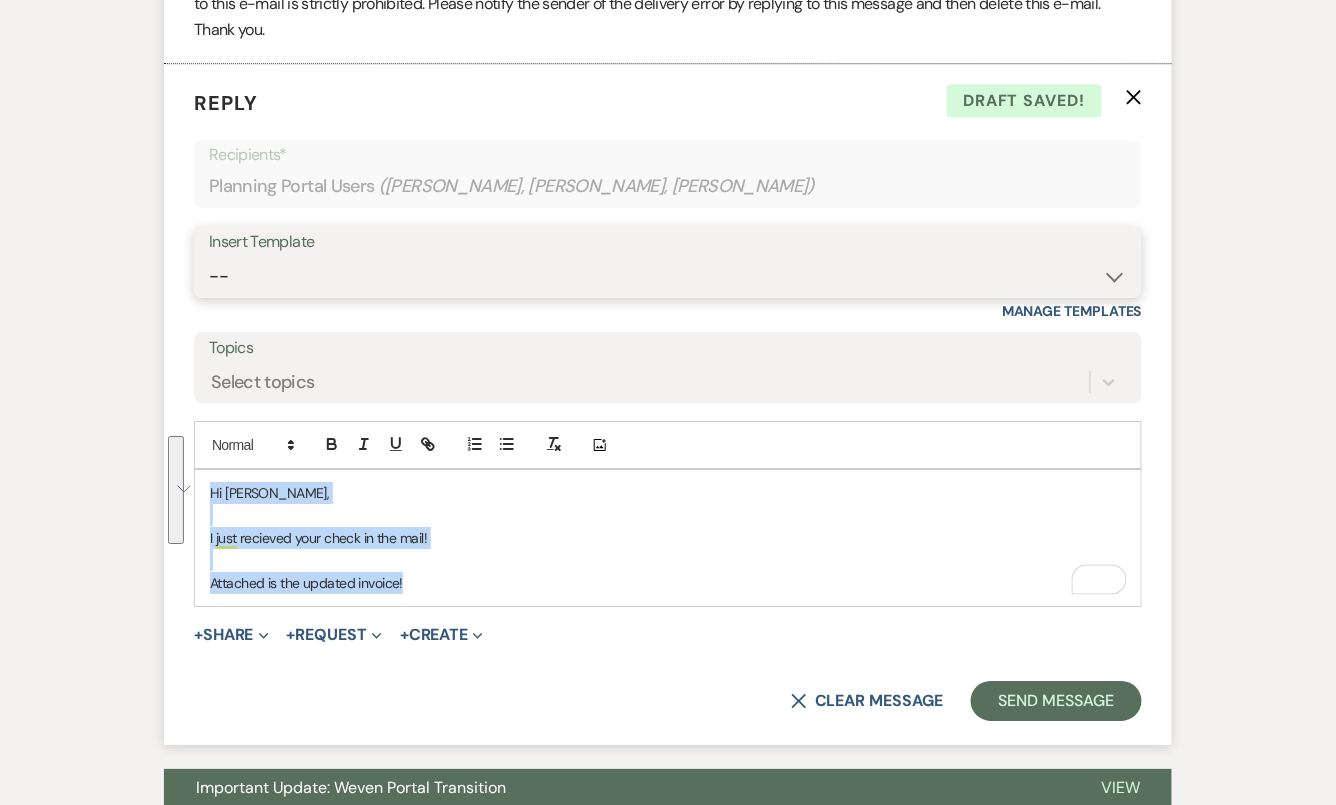 select on "4160" 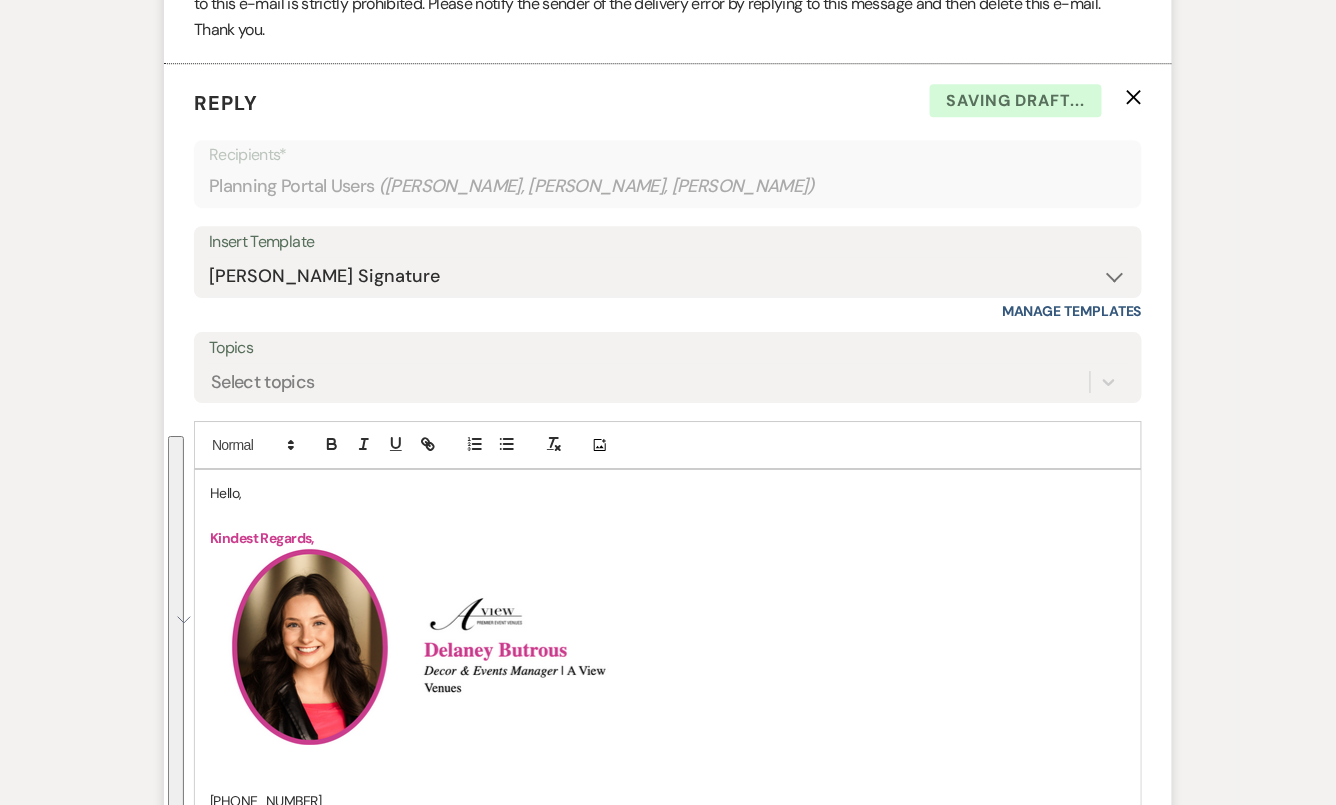 click on "Hello," at bounding box center [668, 493] 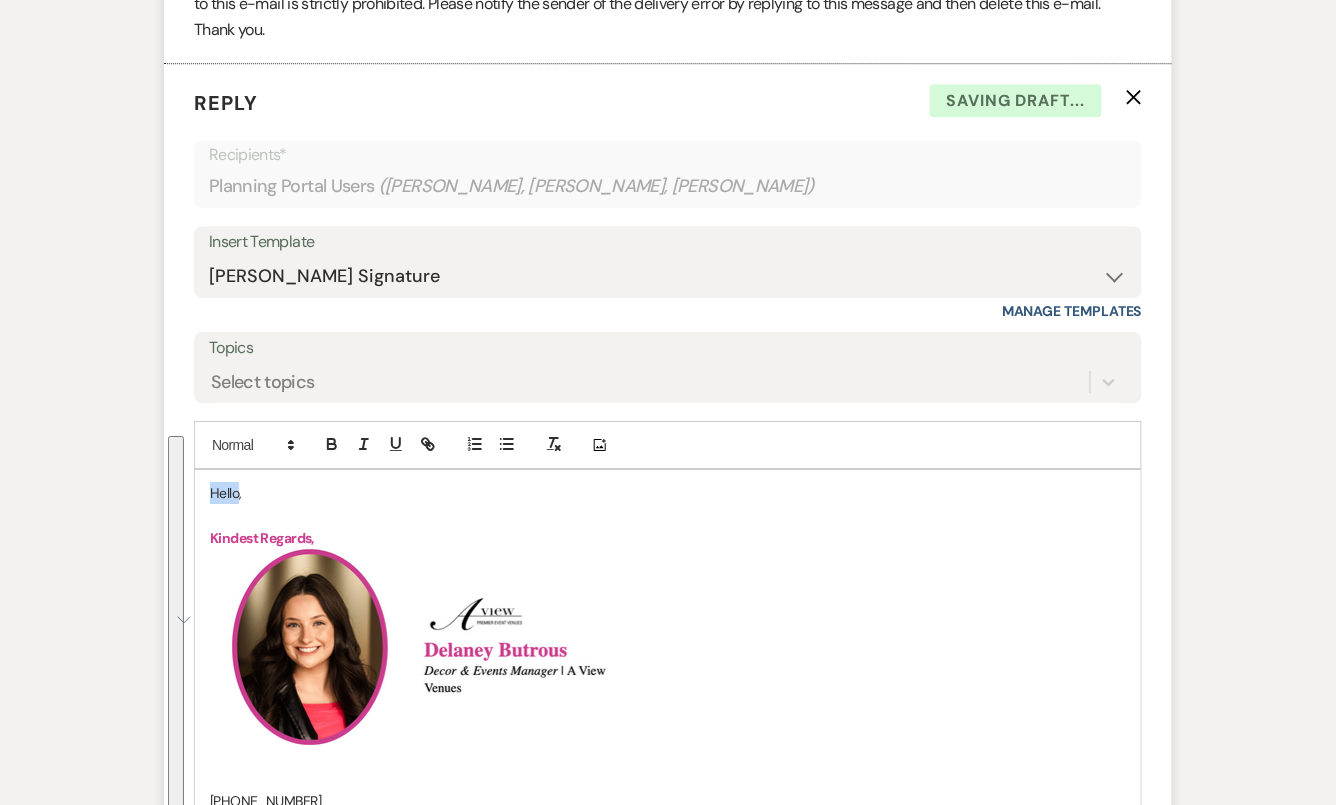click on "Hello," at bounding box center (668, 493) 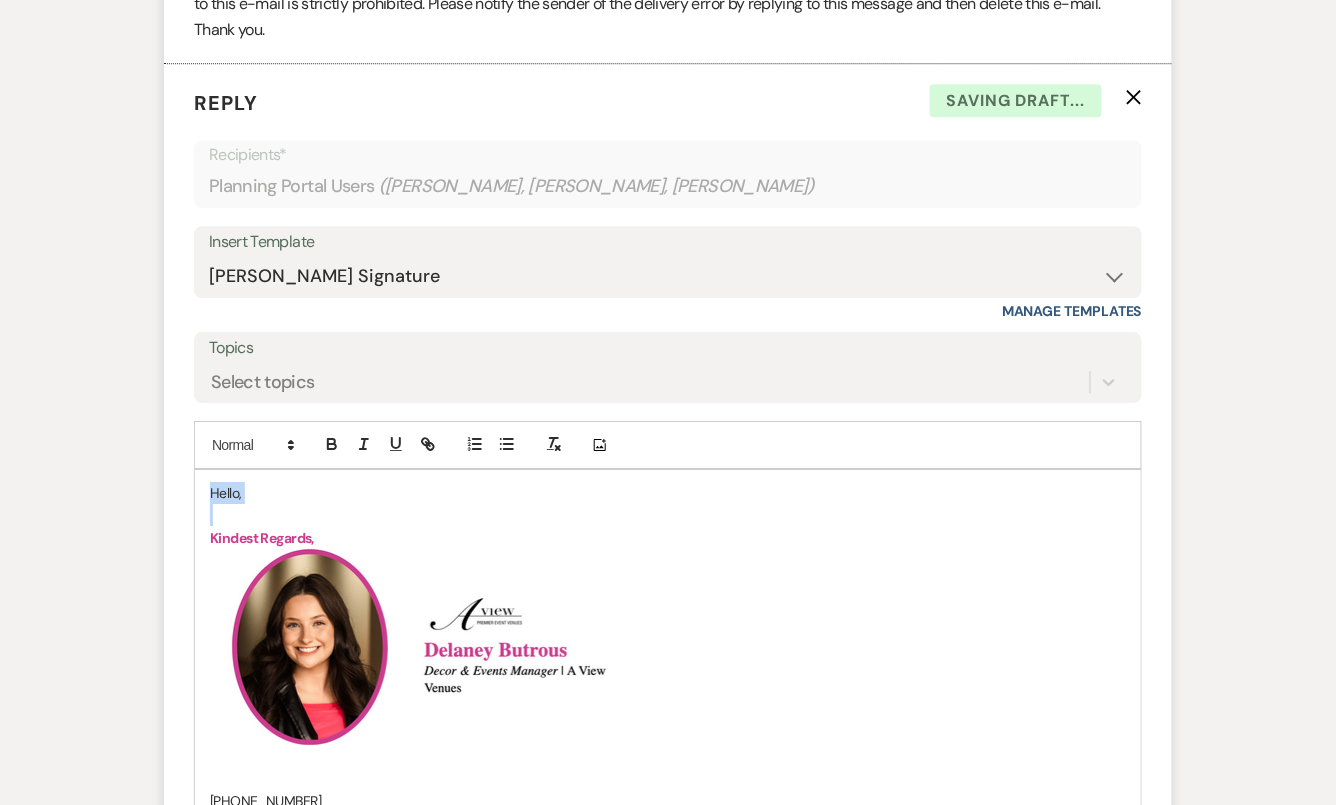 click on "Hello," at bounding box center [668, 493] 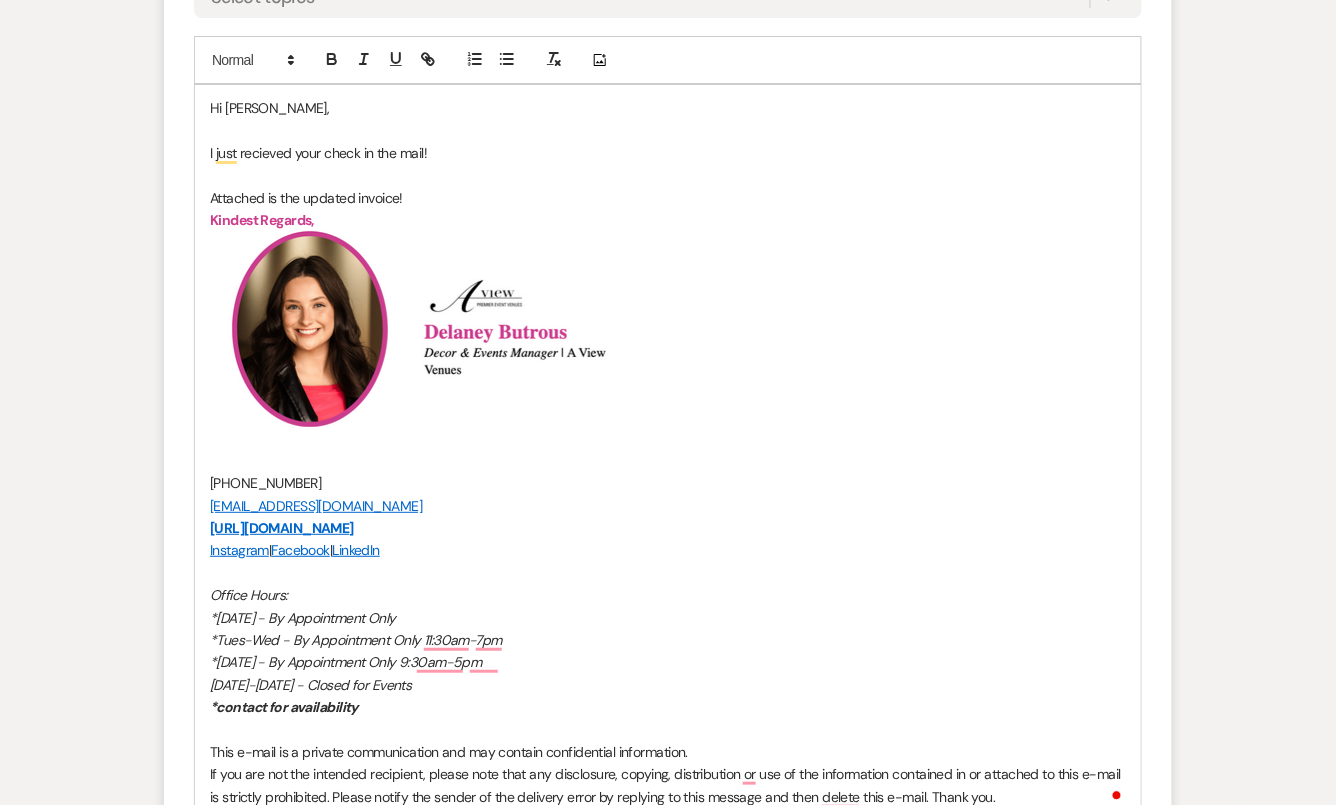 scroll, scrollTop: 8263, scrollLeft: 0, axis: vertical 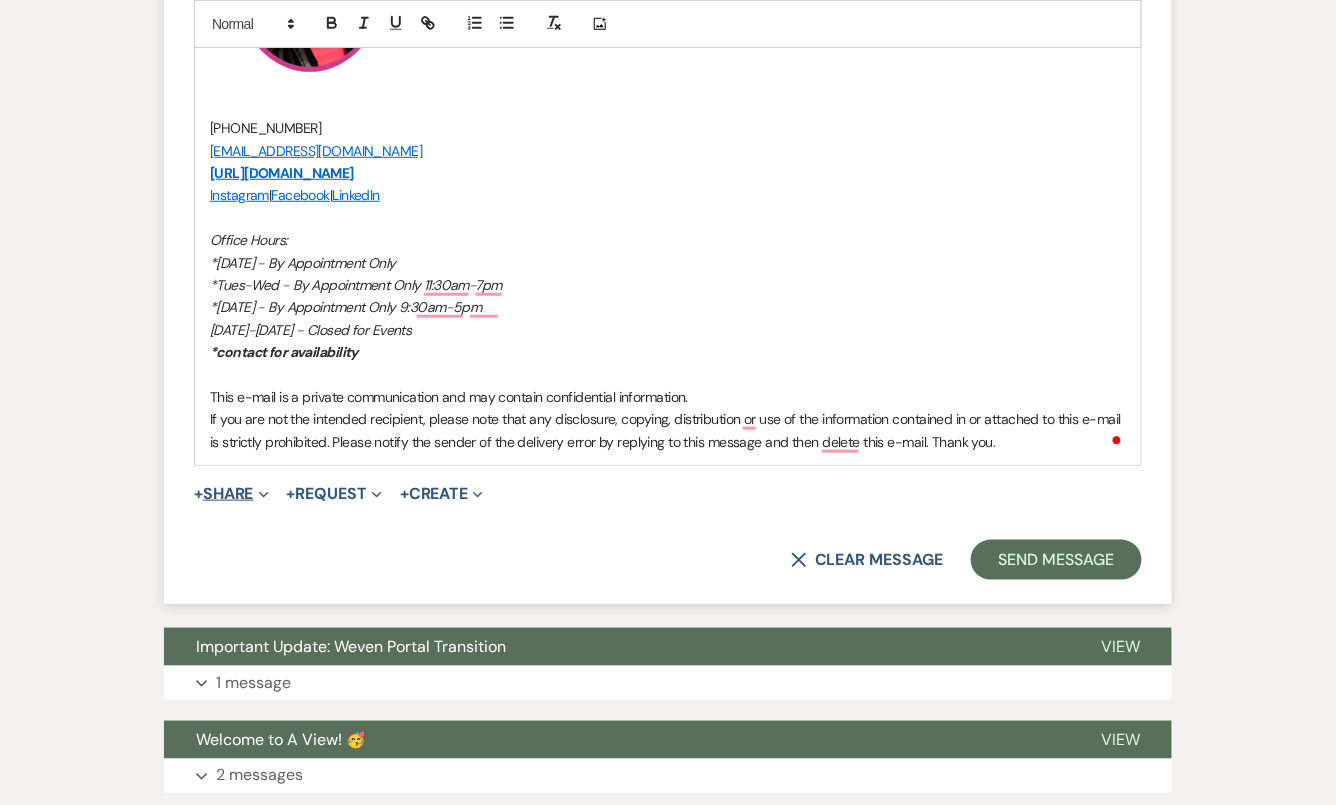 click on "+  Share Expand" at bounding box center [231, 494] 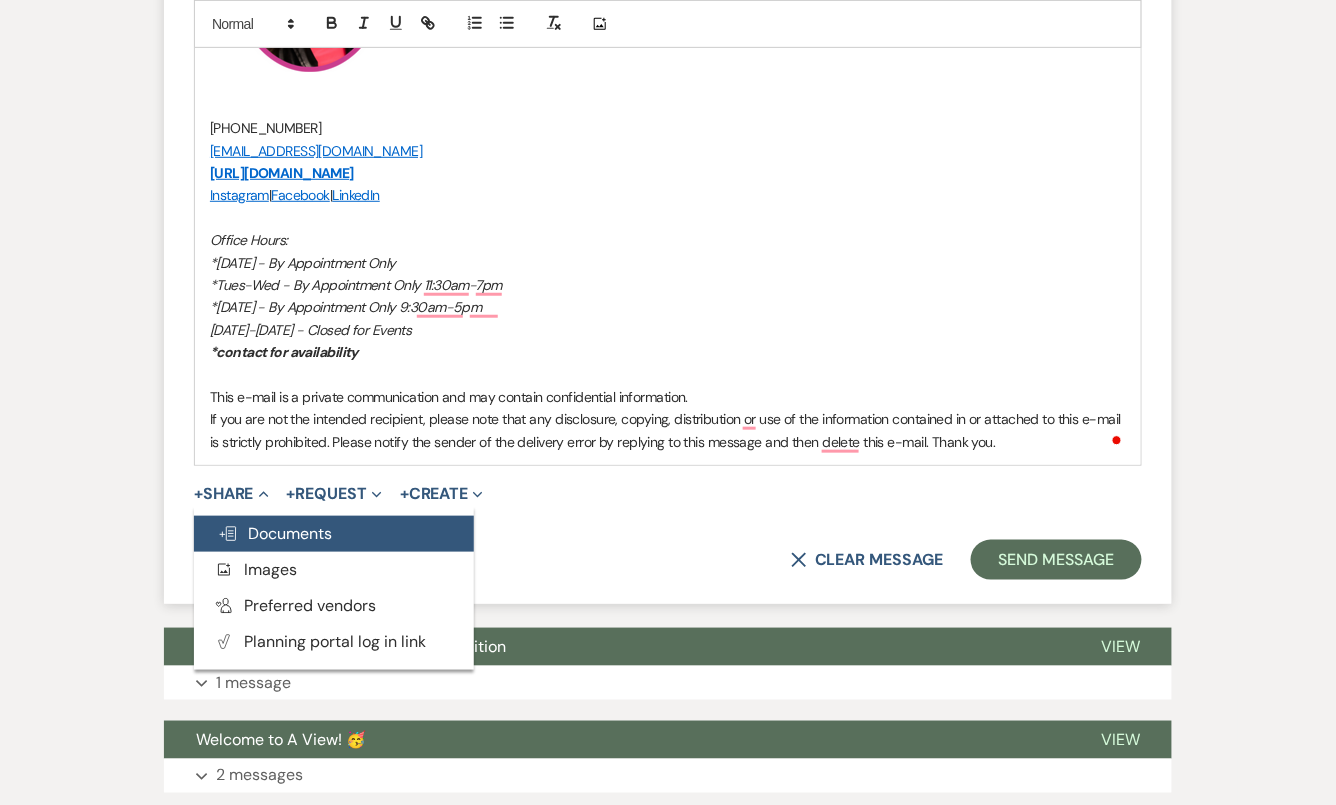 click on "Doc Upload Documents" at bounding box center (275, 533) 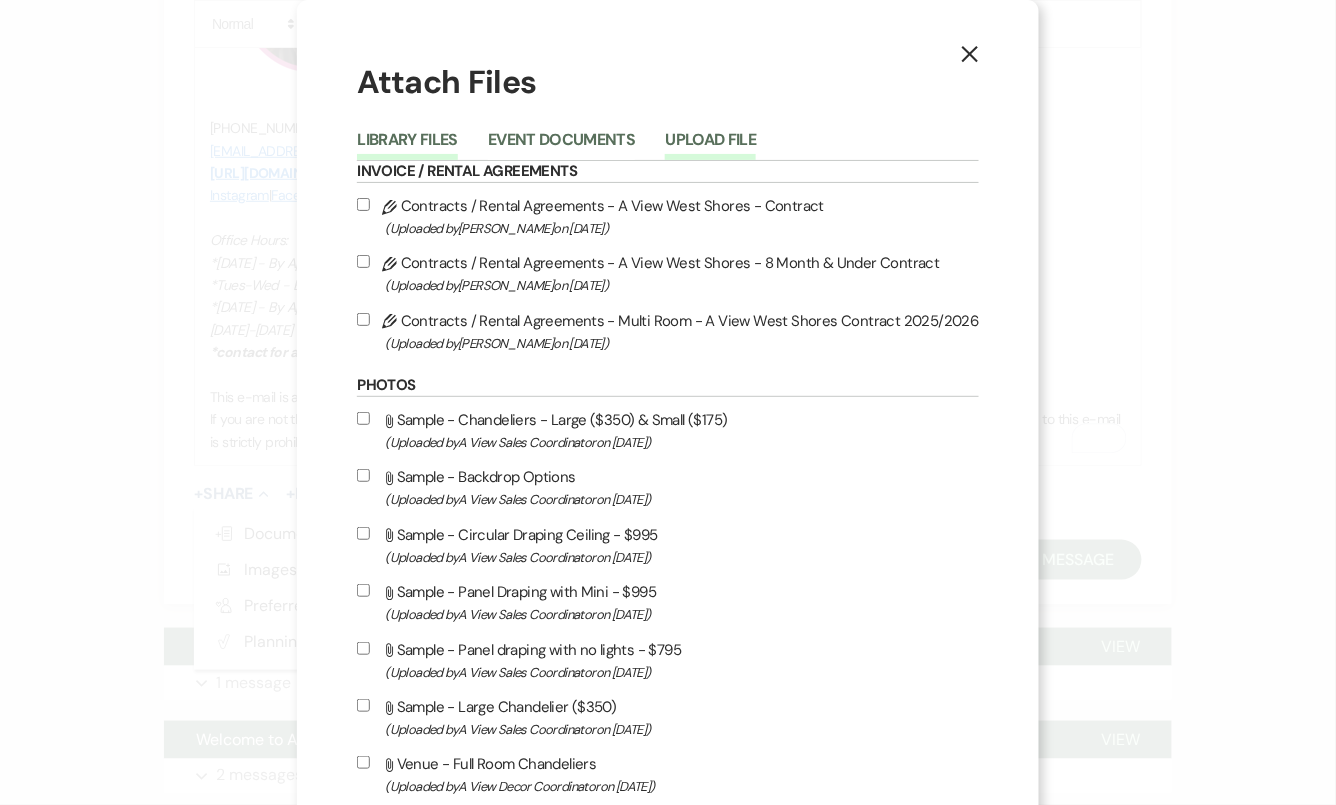 click on "Upload File" at bounding box center [710, 146] 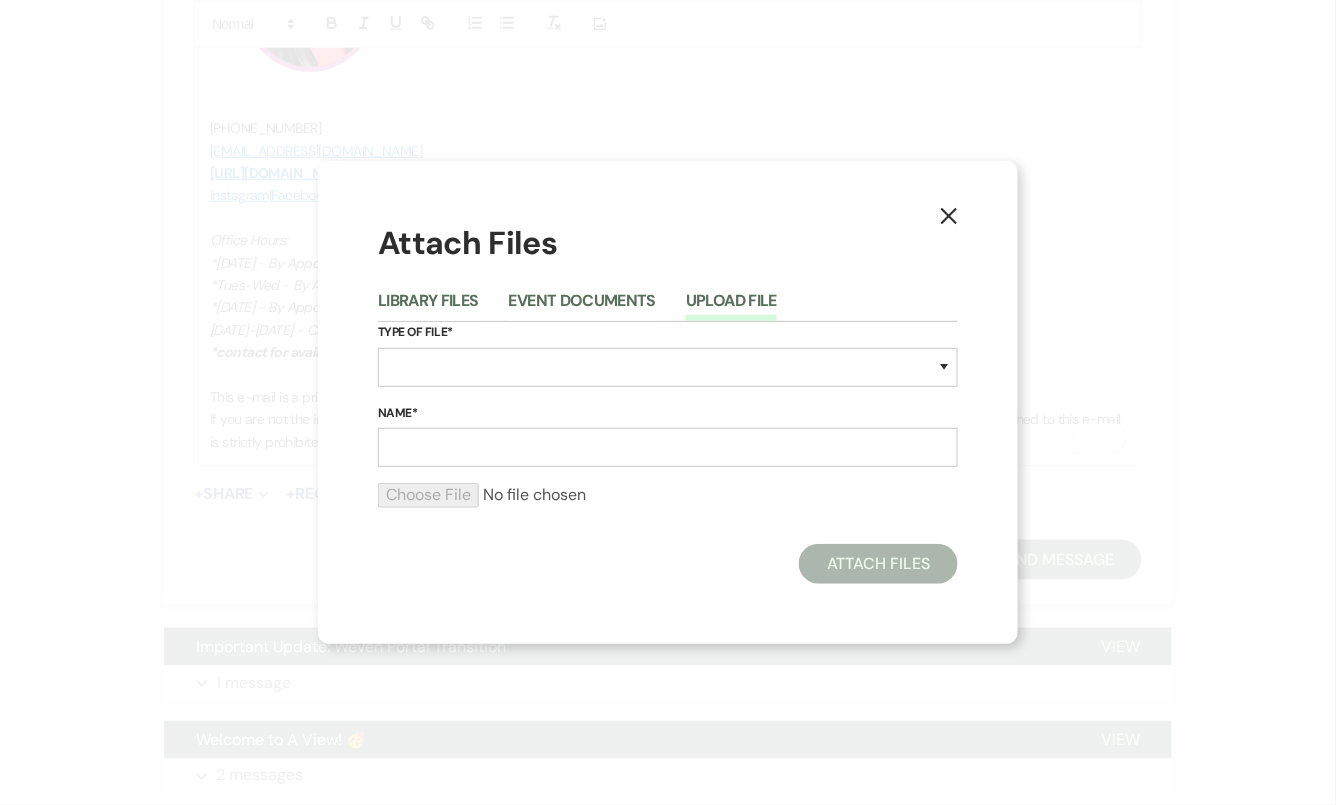 click on "Type of File* Special Event Insurance Vendor Certificate of Insurance Contracts / Rental Agreements Invoices Receipts Event Maps Floor Plans Rain Plan Seating Charts Venue Layout Catering / Alcohol Permit Event Permit Fire Permit Fuel Permit Generator Permit Tent Permit Venue Permit Other Permit Inventory  Promotional Sample Venue Beverage Ceremony Event Finalize + Share Guests Lodging Menu Vendors Venue Beverage Brochure Menu Packages Product Specifications Quotes Beverage Event and Ceremony Details Finalize & Share Guests Lodging Menu Vendors Venue Event Timeline Family / Wedding Party Timeline Food and Beverage Timeline MC / DJ / Band Timeline Master Timeline Photography Timeline Set-Up / Clean-Up Vendor Timeline Bartender Safe Serve / TiPS Certification Vendor Certification Vendor License Other" at bounding box center [668, 362] 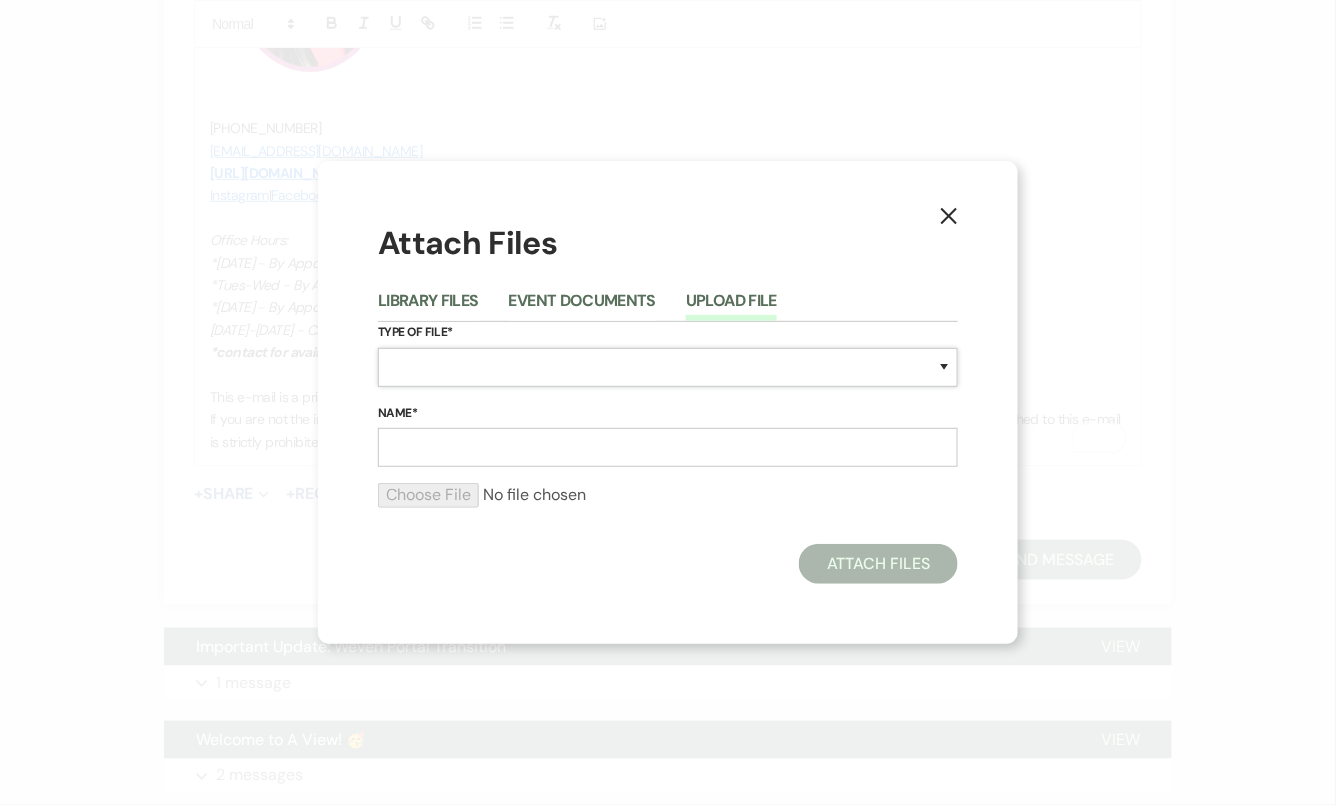 click on "Special Event Insurance Vendor Certificate of Insurance Contracts / Rental Agreements Invoices Receipts Event Maps Floor Plans Rain Plan Seating Charts Venue Layout Catering / Alcohol Permit Event Permit Fire Permit Fuel Permit Generator Permit Tent Permit Venue Permit Other Permit Inventory  Promotional Sample Venue Beverage Ceremony Event Finalize + Share Guests Lodging Menu Vendors Venue Beverage Brochure Menu Packages Product Specifications Quotes Beverage Event and Ceremony Details Finalize & Share Guests Lodging Menu Vendors Venue Event Timeline Family / Wedding Party Timeline Food and Beverage Timeline MC / DJ / Band Timeline Master Timeline Photography Timeline Set-Up / Clean-Up Vendor Timeline Bartender Safe Serve / TiPS Certification Vendor Certification Vendor License Other" at bounding box center (668, 367) 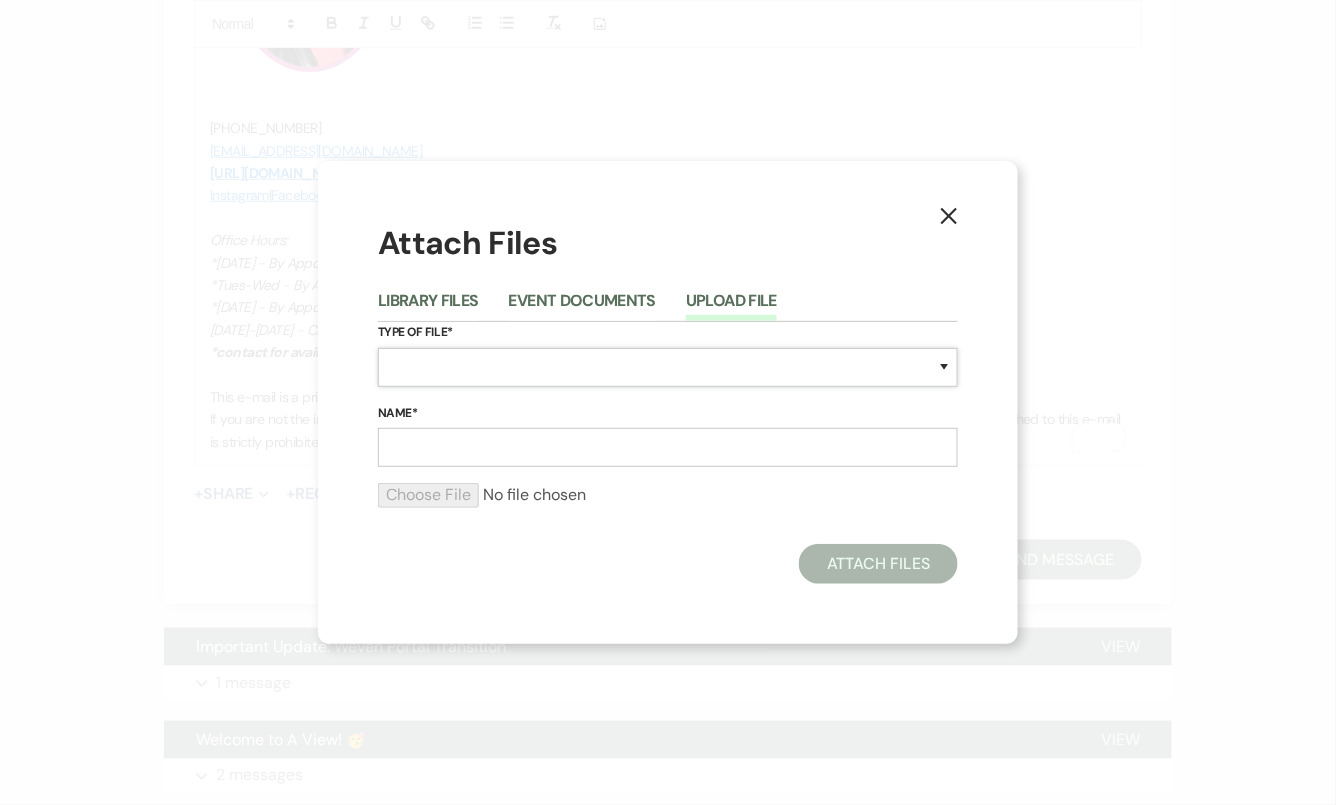 select on "22" 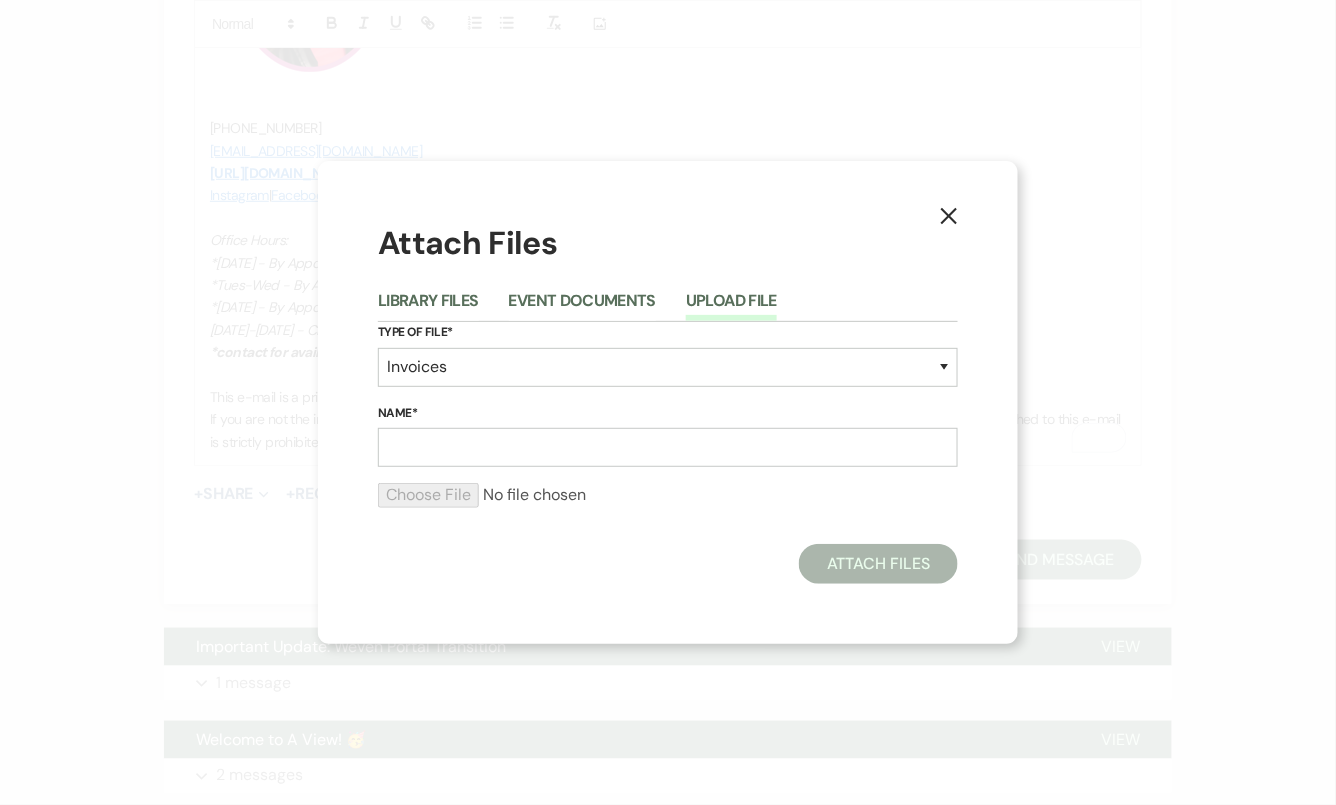click on "Type of File* Special Event Insurance Vendor Certificate of Insurance Contracts / Rental Agreements Invoices Receipts Event Maps Floor Plans Rain Plan Seating Charts Venue Layout Catering / Alcohol Permit Event Permit Fire Permit Fuel Permit Generator Permit Tent Permit Venue Permit Other Permit Inventory  Promotional Sample Venue Beverage Ceremony Event Finalize + Share Guests Lodging Menu Vendors Venue Beverage Brochure Menu Packages Product Specifications Quotes Beverage Event and Ceremony Details Finalize & Share Guests Lodging Menu Vendors Venue Event Timeline Family / Wedding Party Timeline Food and Beverage Timeline MC / DJ / Band Timeline Master Timeline Photography Timeline Set-Up / Clean-Up Vendor Timeline Bartender Safe Serve / TiPS Certification Vendor Certification Vendor License Other Name*" at bounding box center [668, 423] 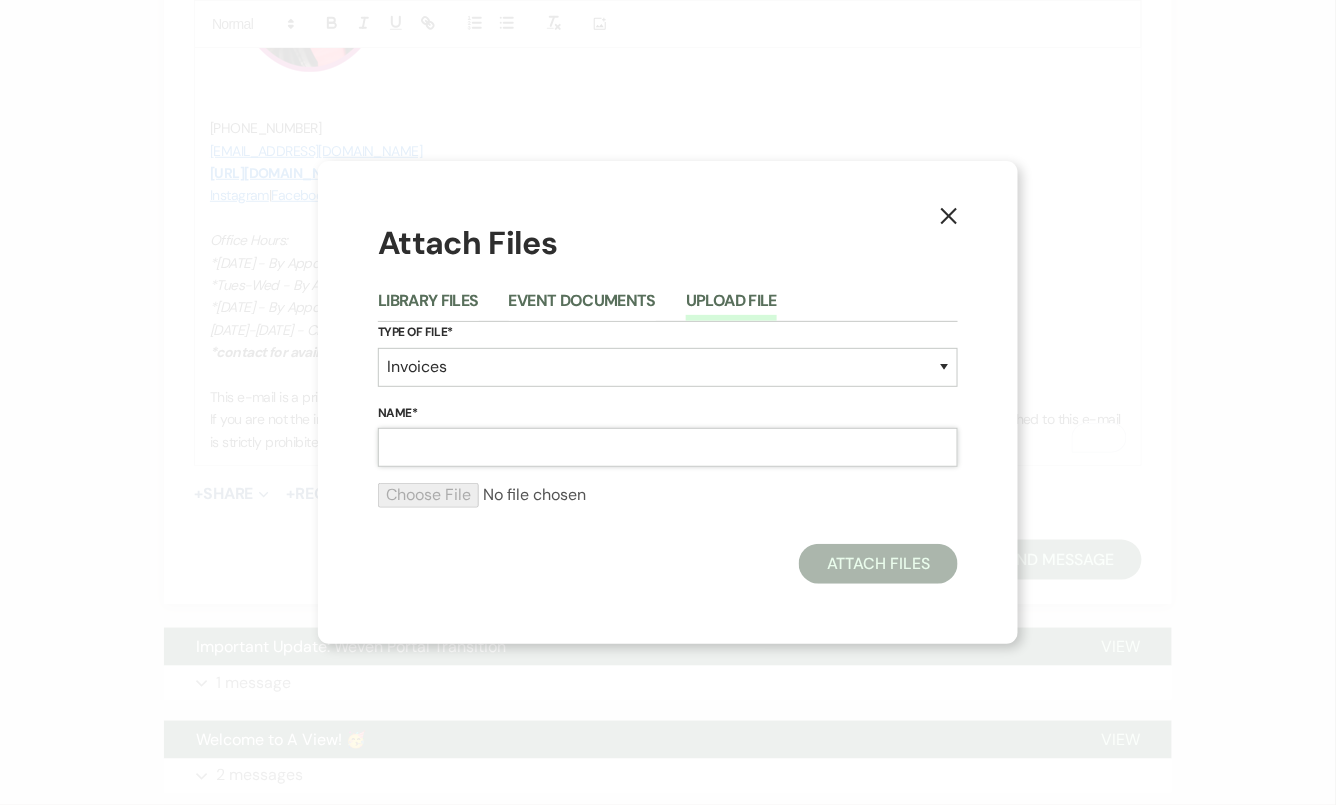 click on "Name*" at bounding box center [668, 447] 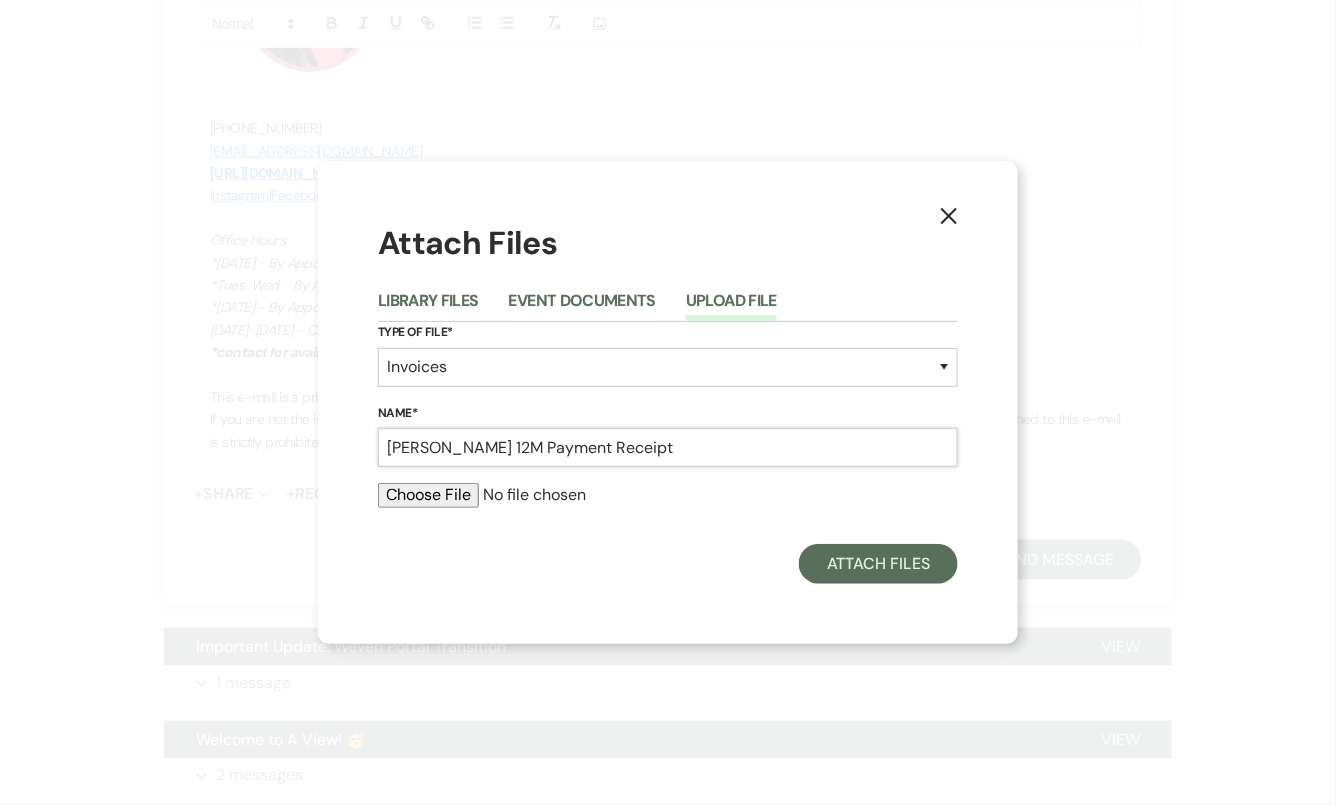 type on "[PERSON_NAME] 12M Payment Receipt" 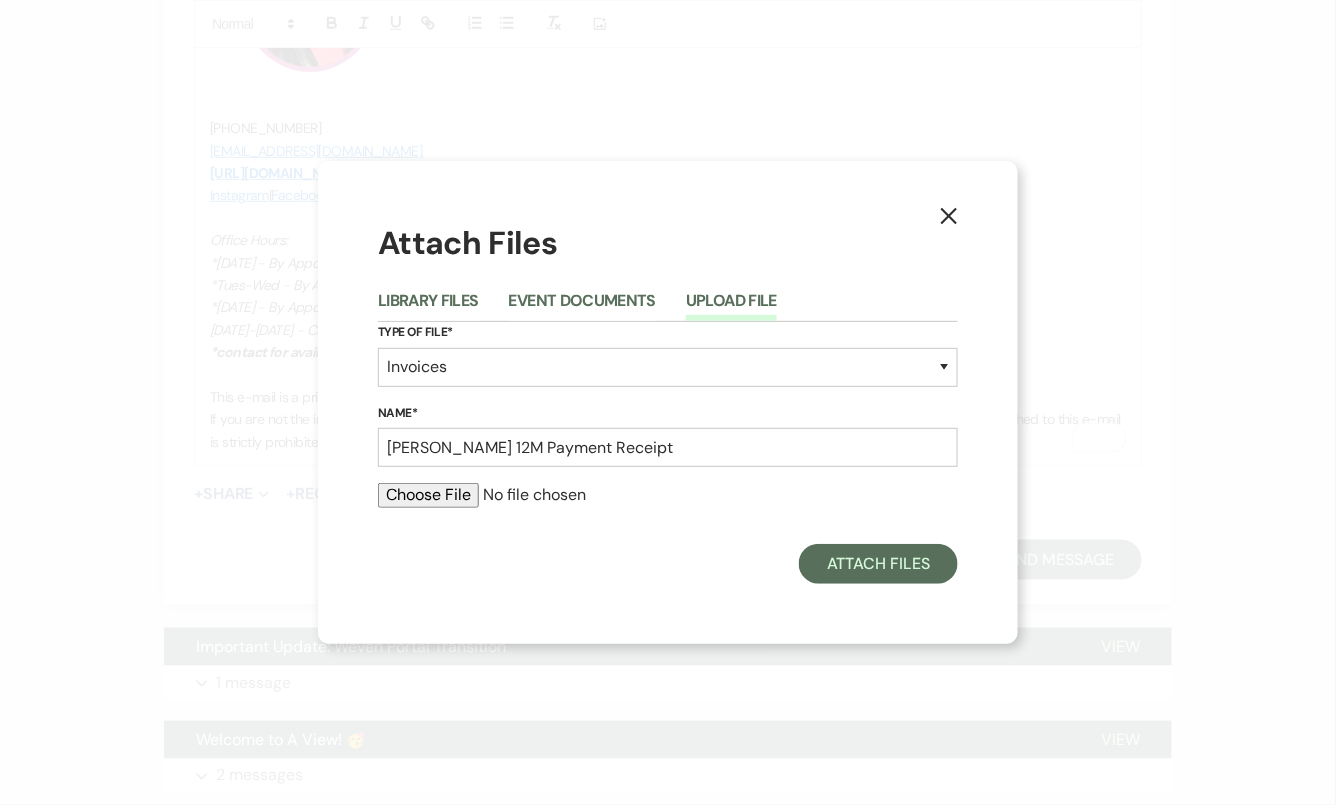 click at bounding box center [668, 495] 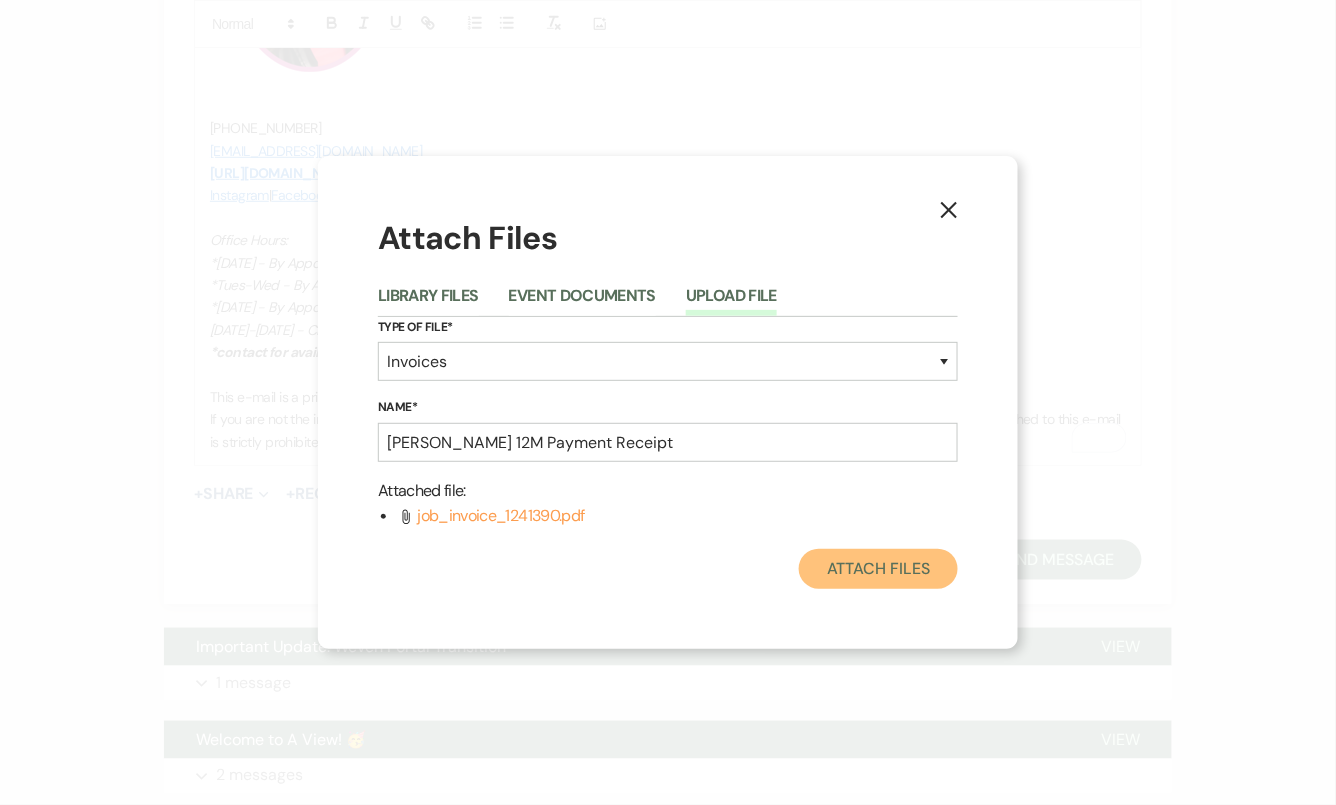 click on "Attach Files" at bounding box center [878, 569] 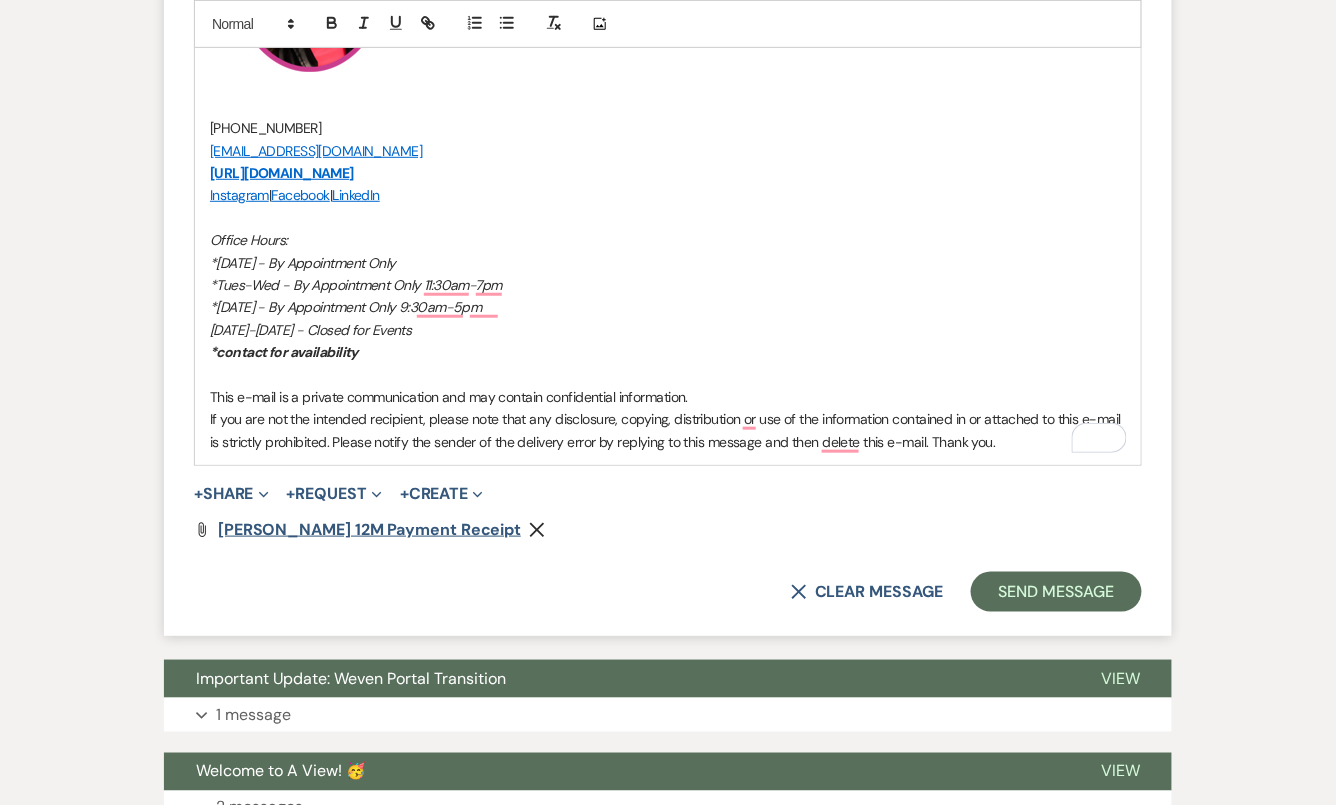 click on "[PERSON_NAME] 12M Payment Receipt" at bounding box center [369, 529] 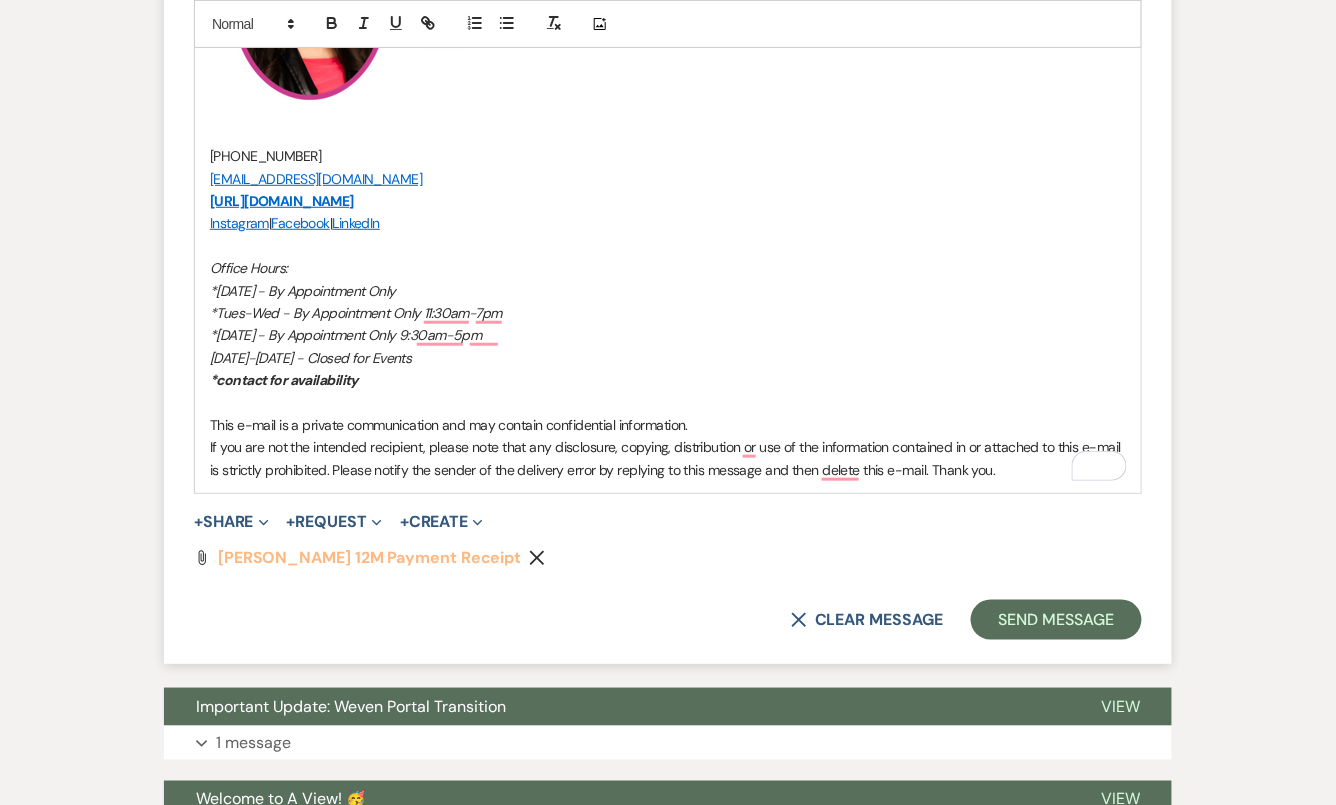 scroll, scrollTop: 8285, scrollLeft: 0, axis: vertical 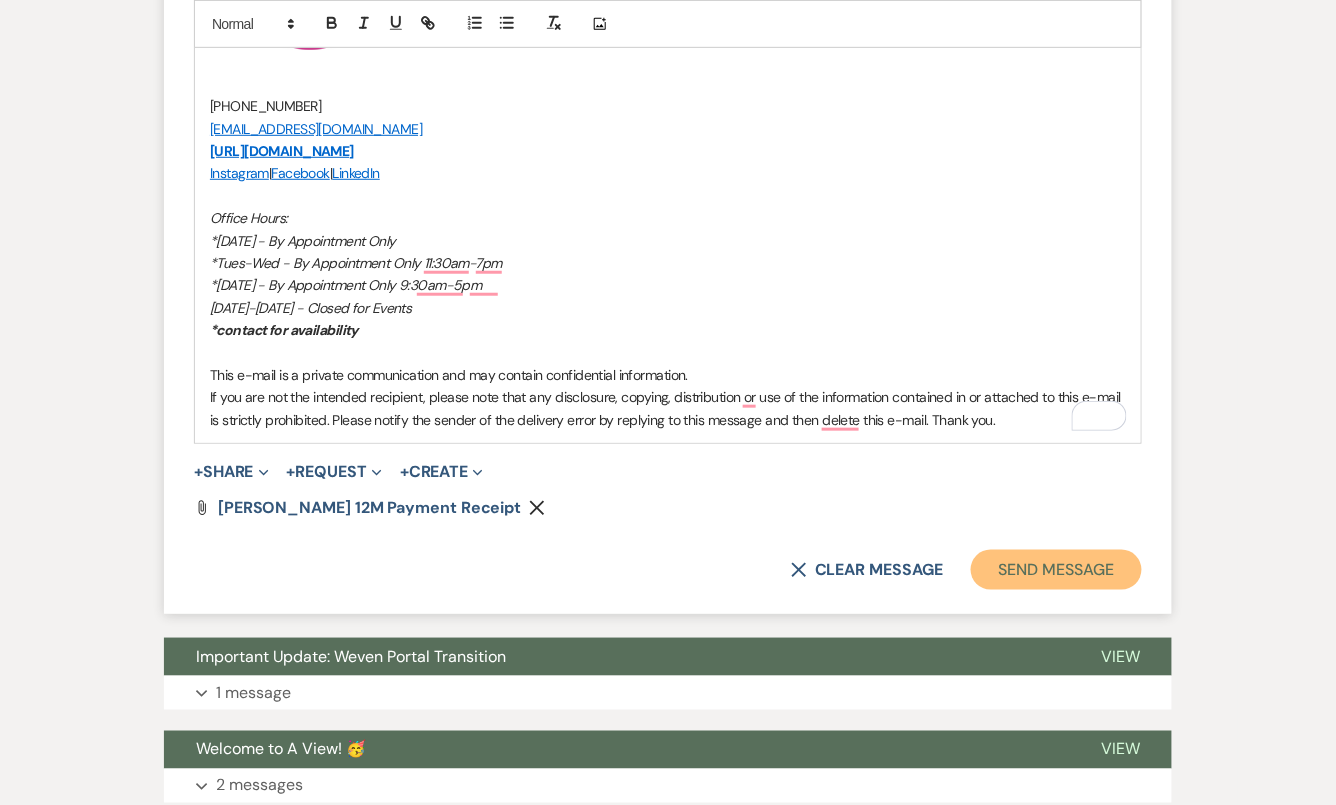 click on "Send Message" at bounding box center (1056, 570) 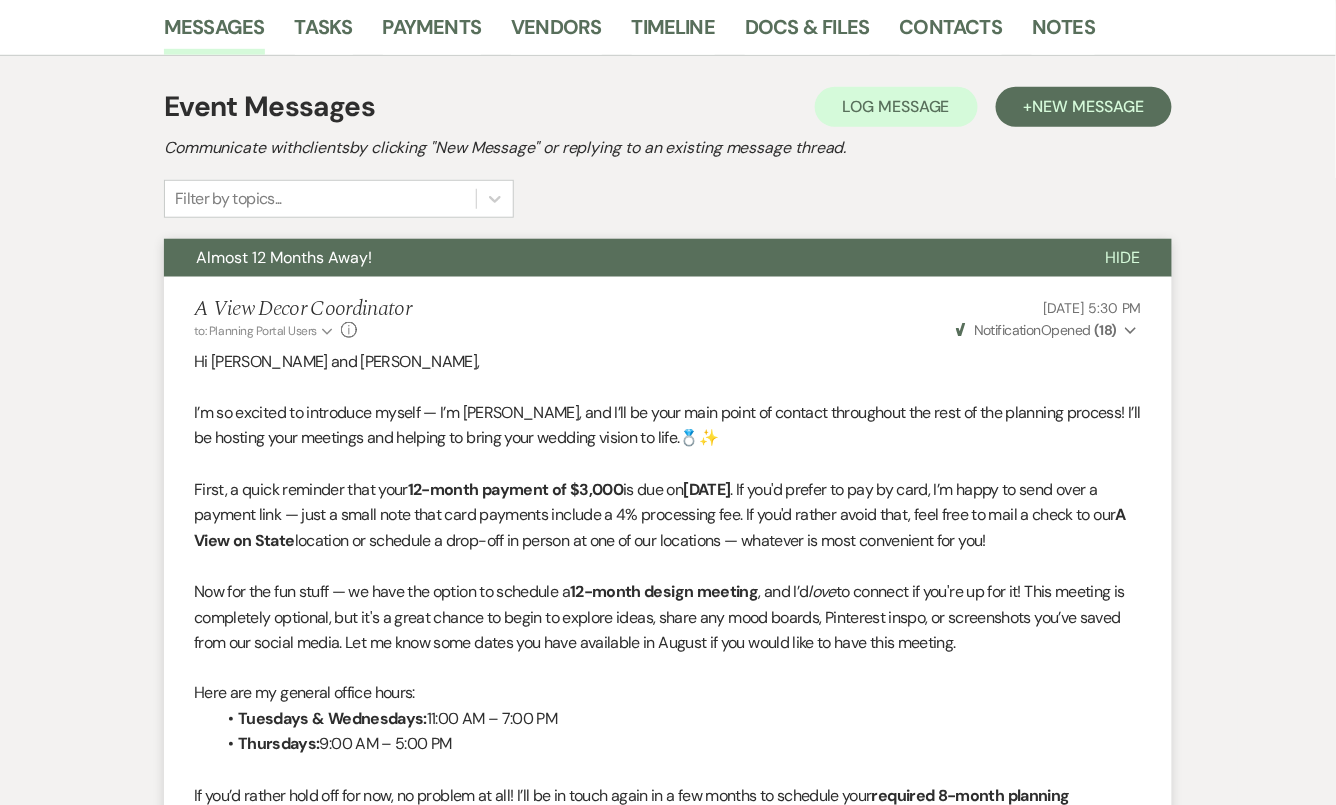 scroll, scrollTop: 51, scrollLeft: 0, axis: vertical 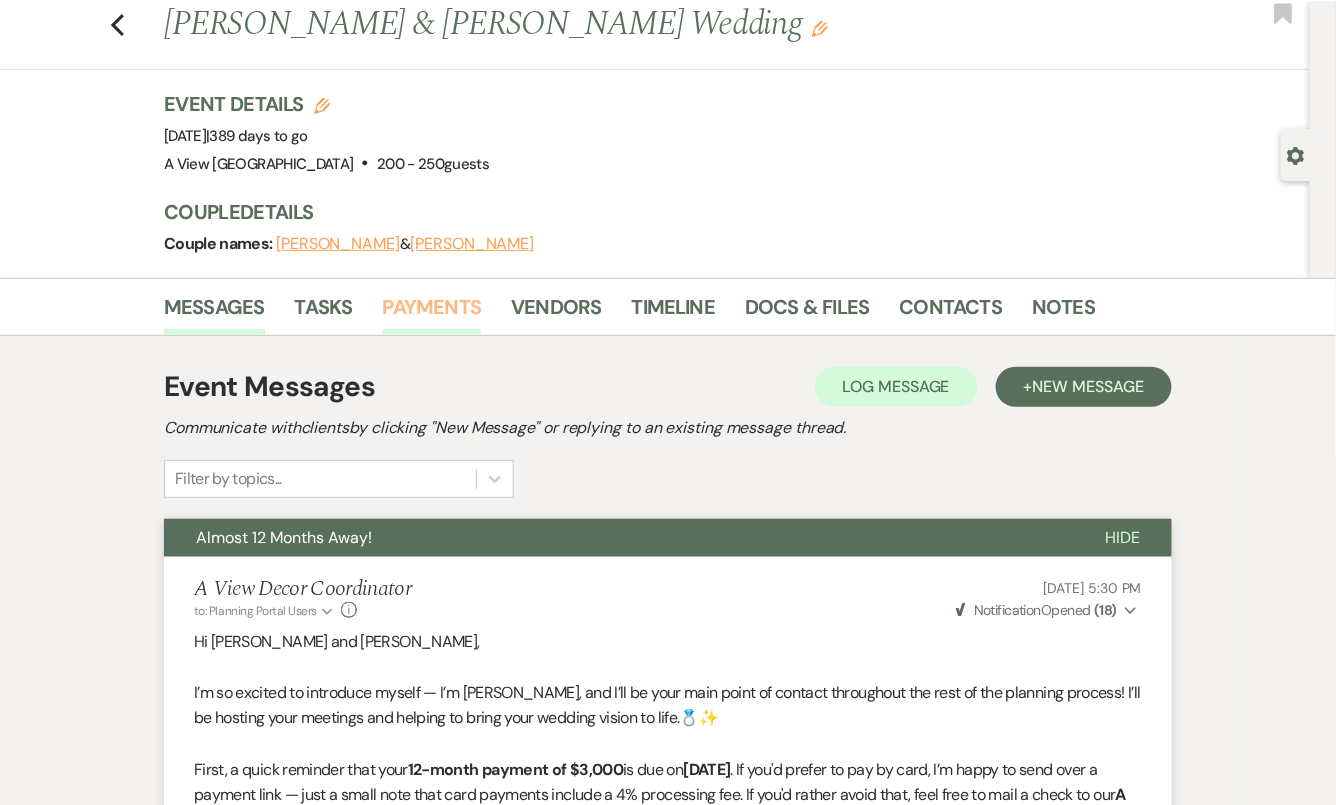 click on "Payments" at bounding box center [432, 313] 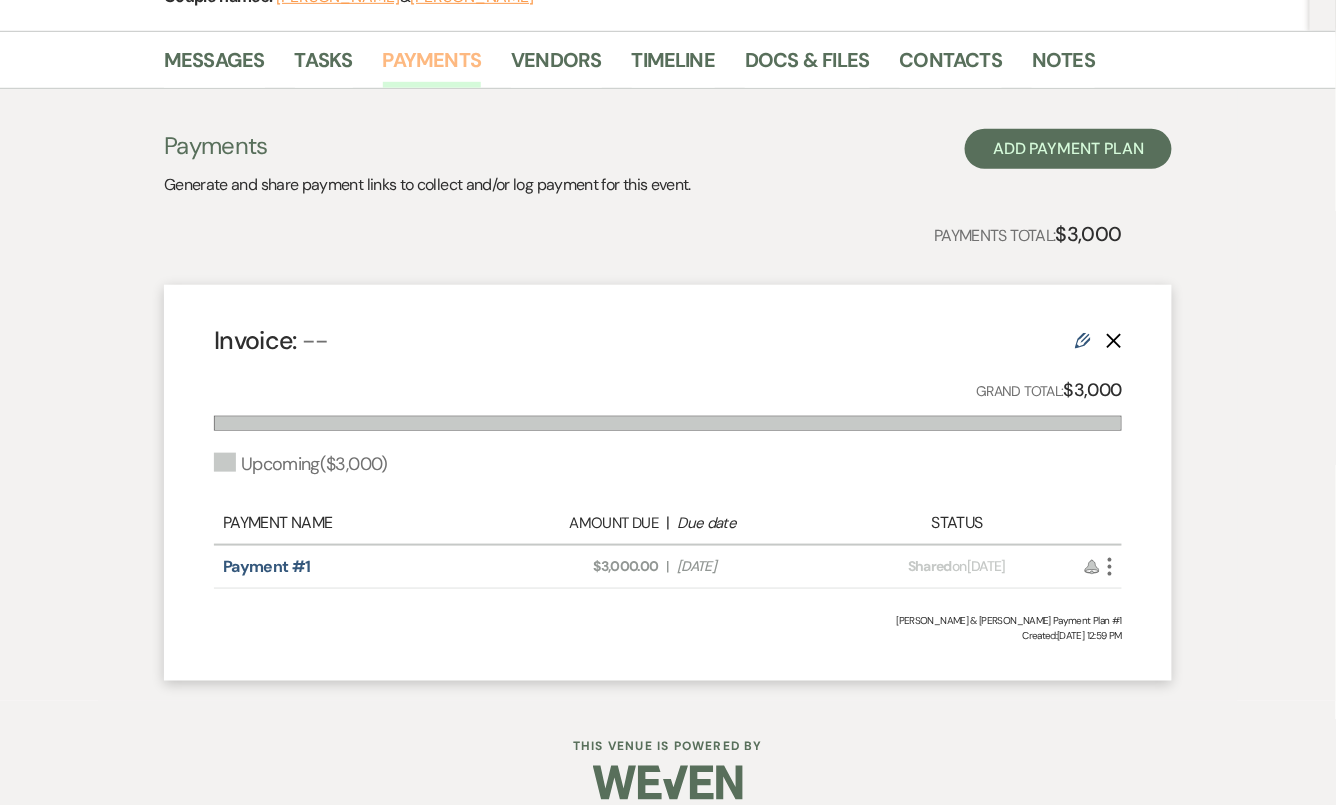 scroll, scrollTop: 319, scrollLeft: 0, axis: vertical 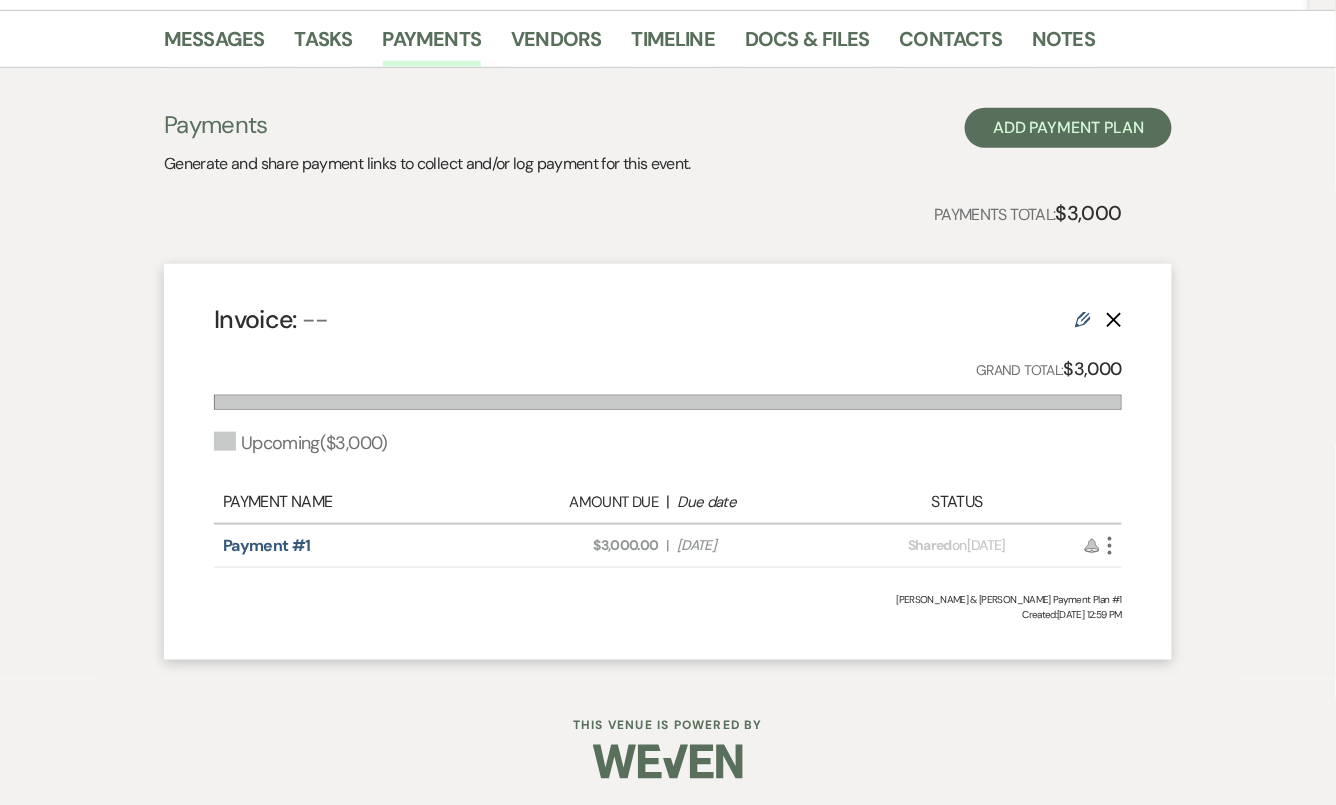 click 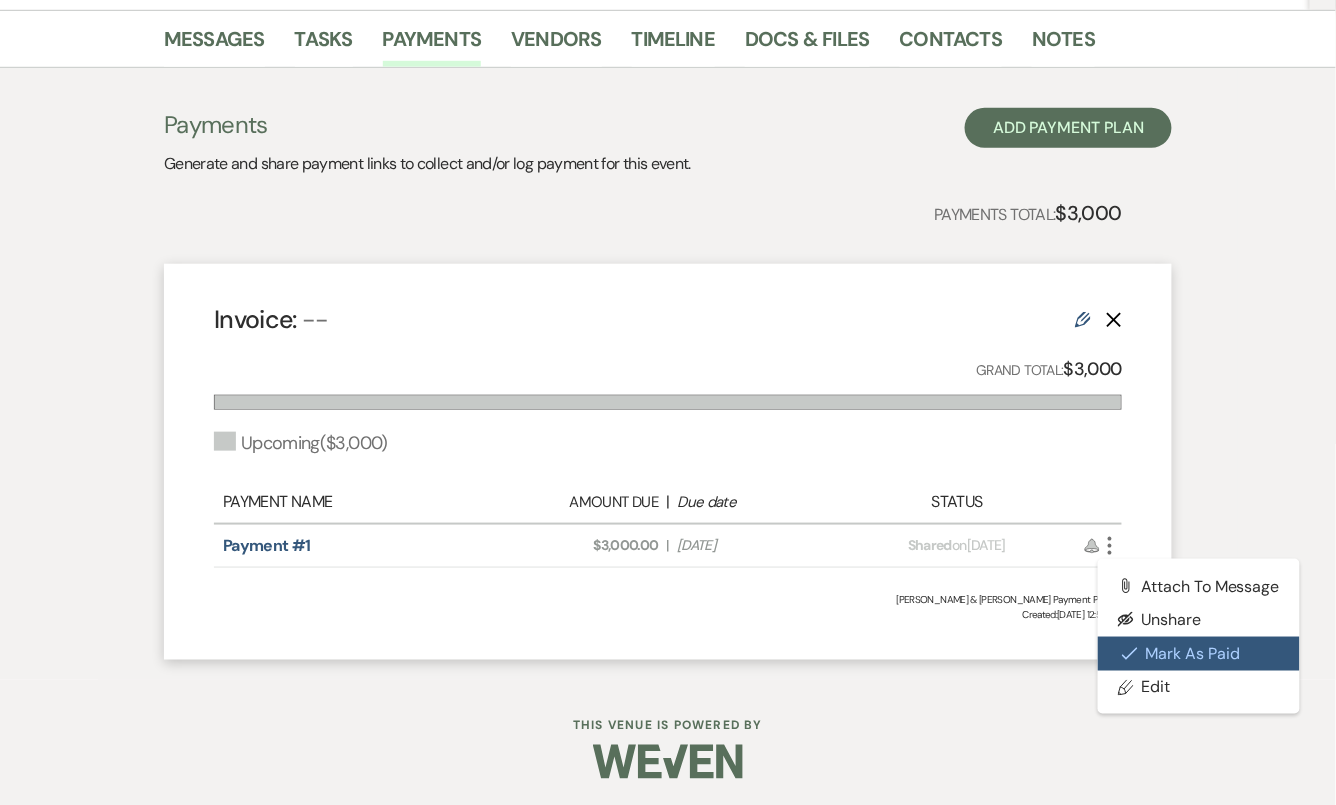 click on "Check [PERSON_NAME] [PERSON_NAME] as Paid" at bounding box center (1199, 654) 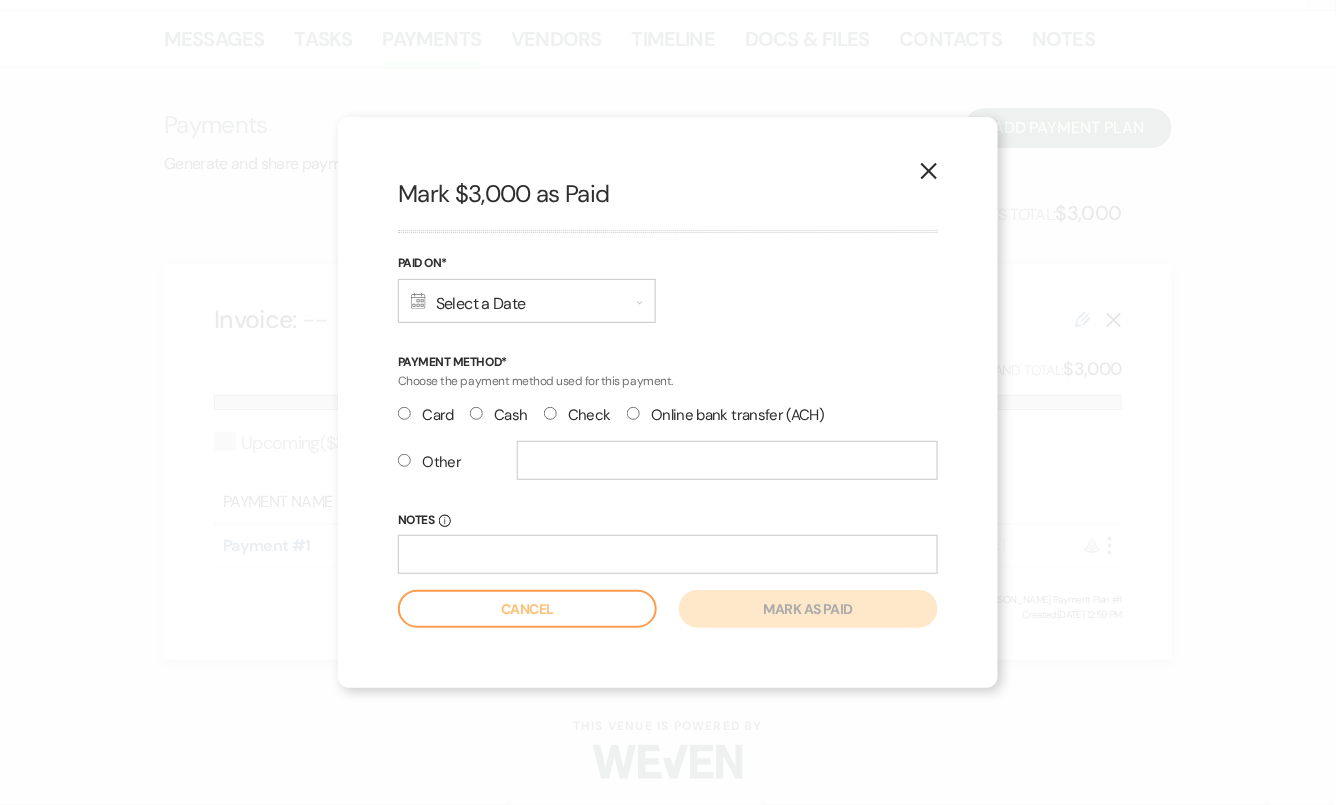 click on "Calendar Select a Date Expand" at bounding box center [527, 301] 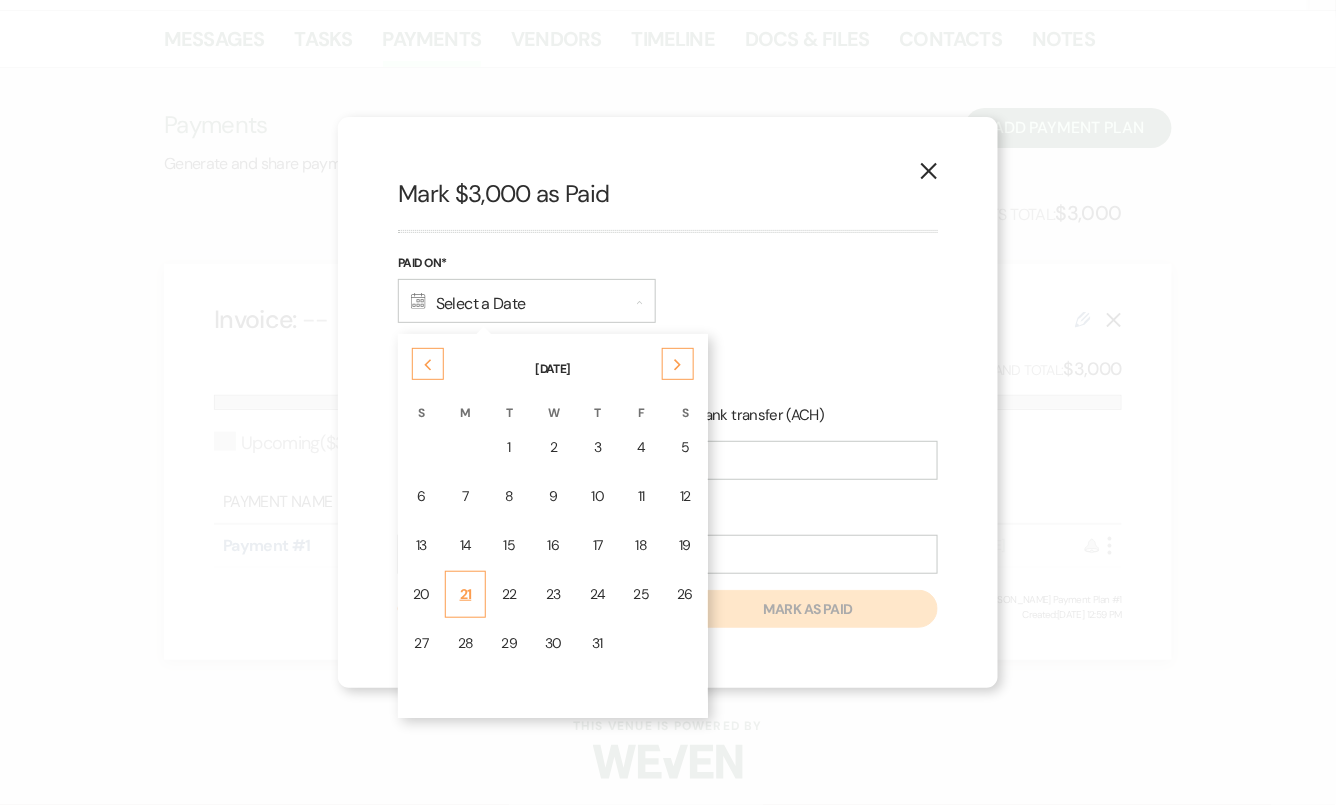 click on "21" at bounding box center (466, 594) 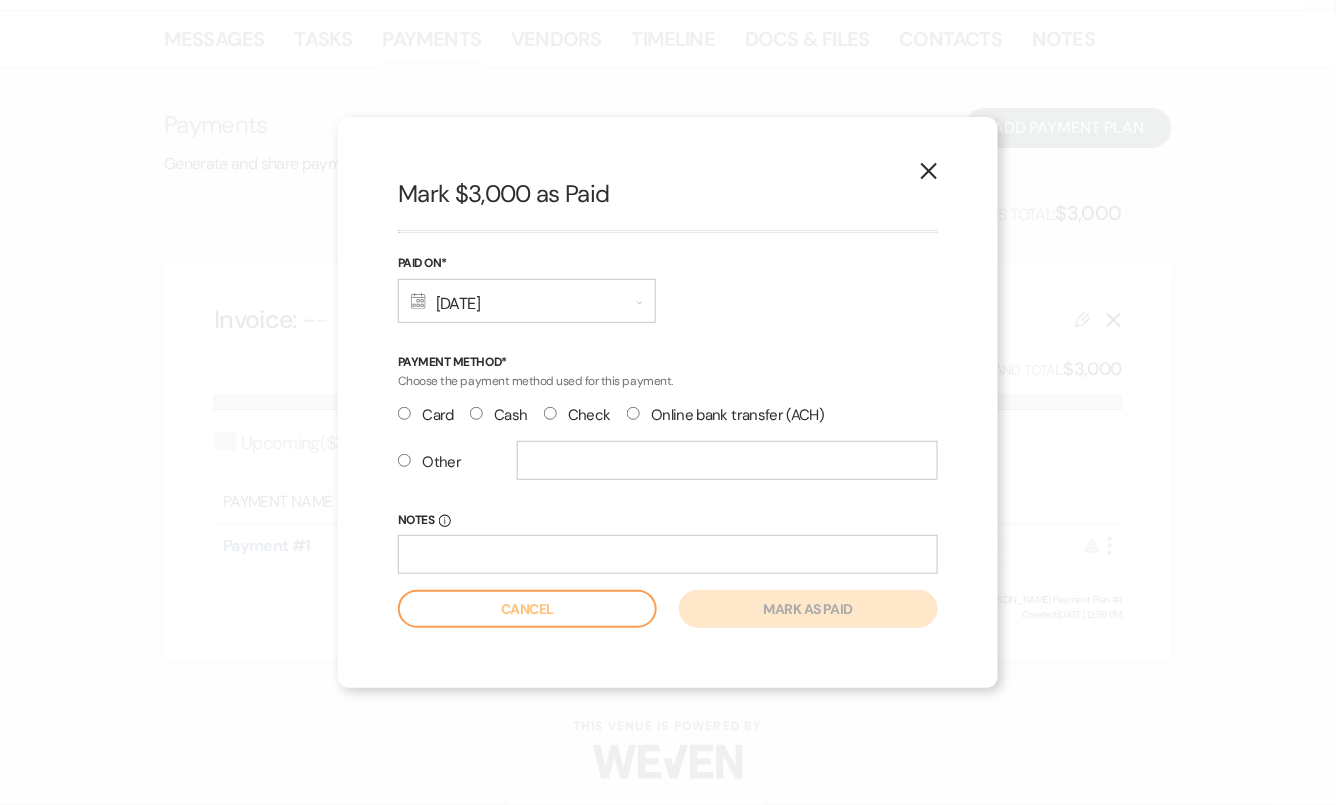 click on "Check" at bounding box center [577, 415] 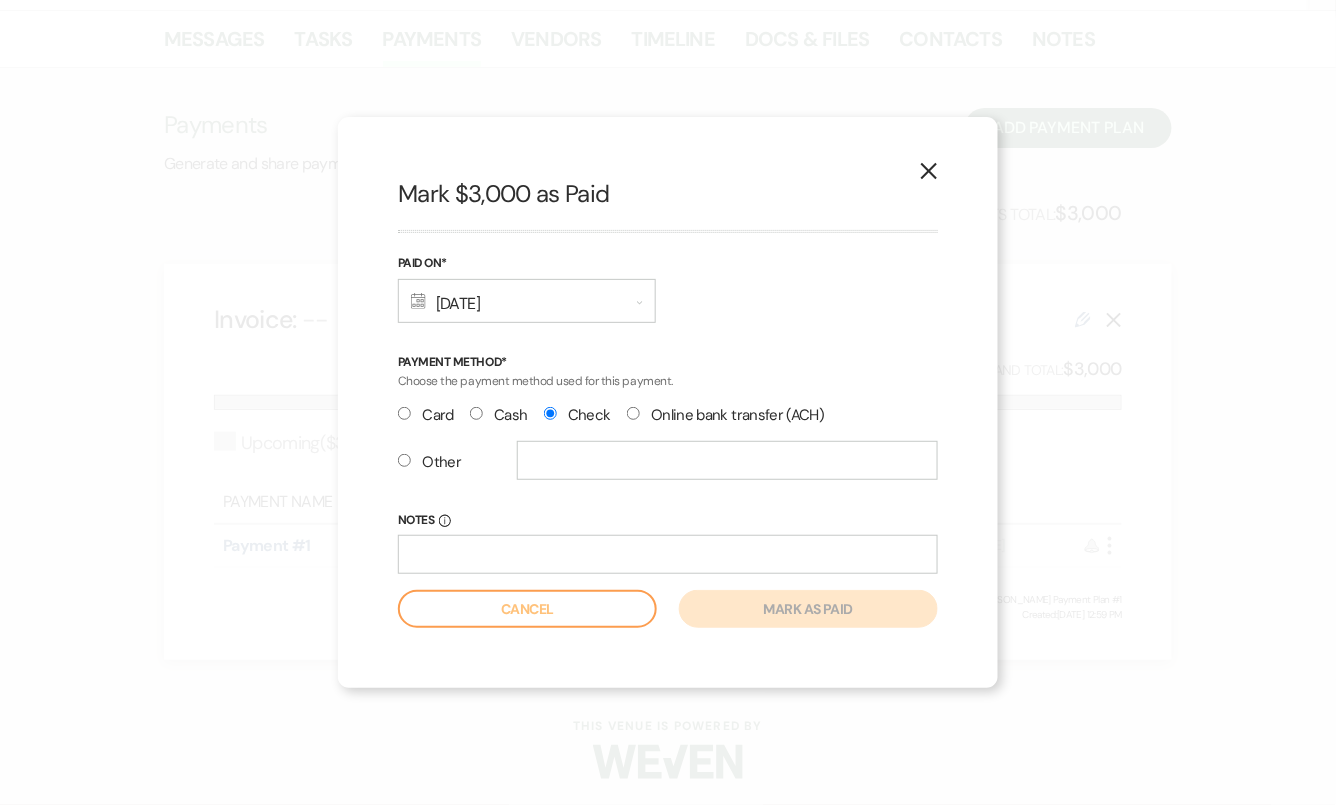 radio on "true" 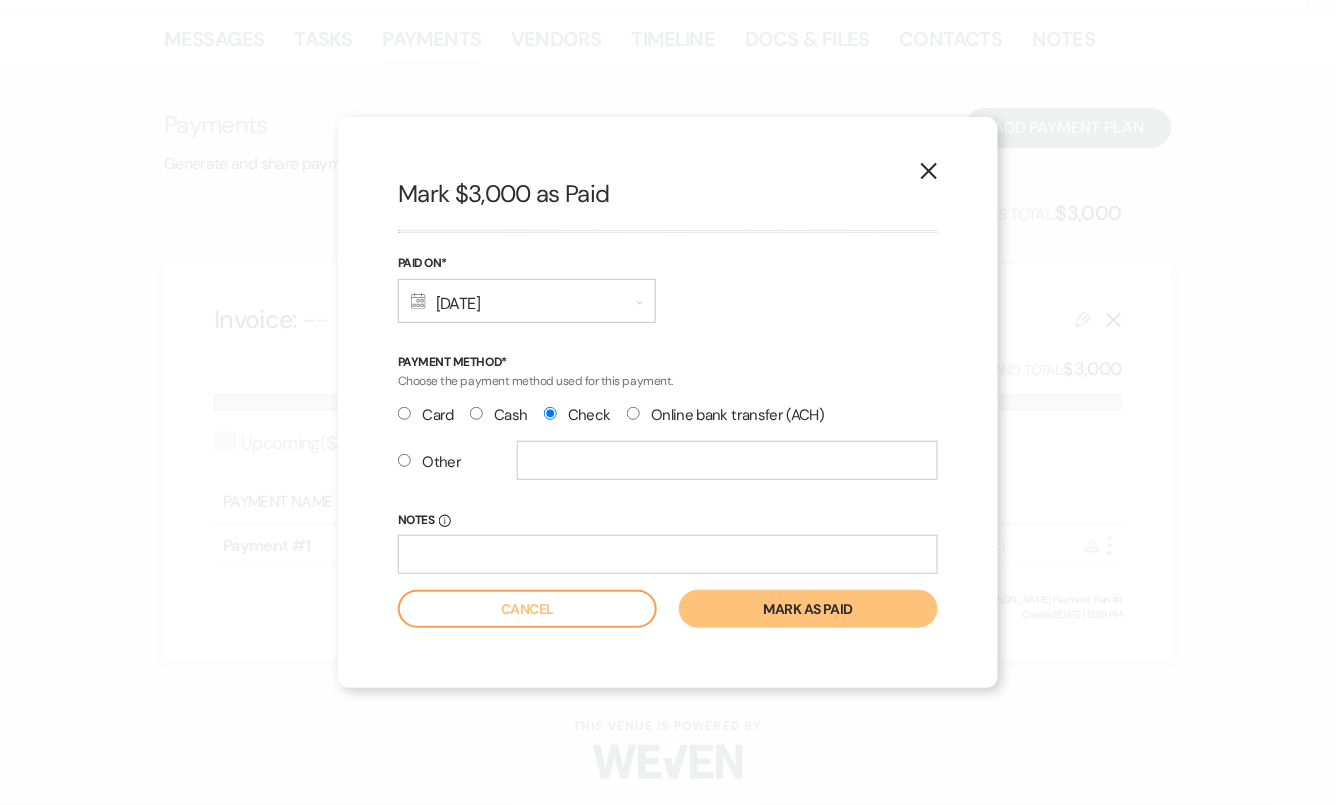 click on "Mark as paid" at bounding box center [808, 609] 